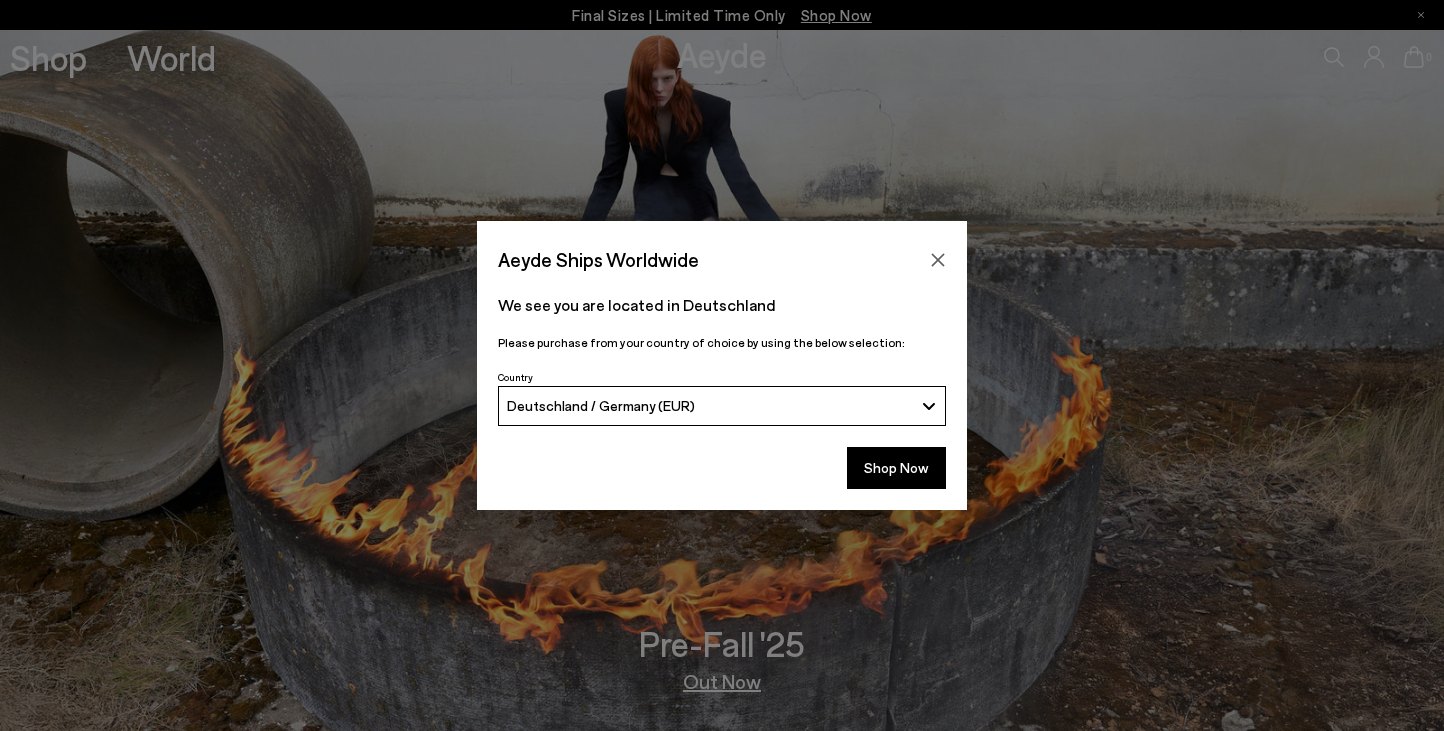 scroll, scrollTop: 0, scrollLeft: 0, axis: both 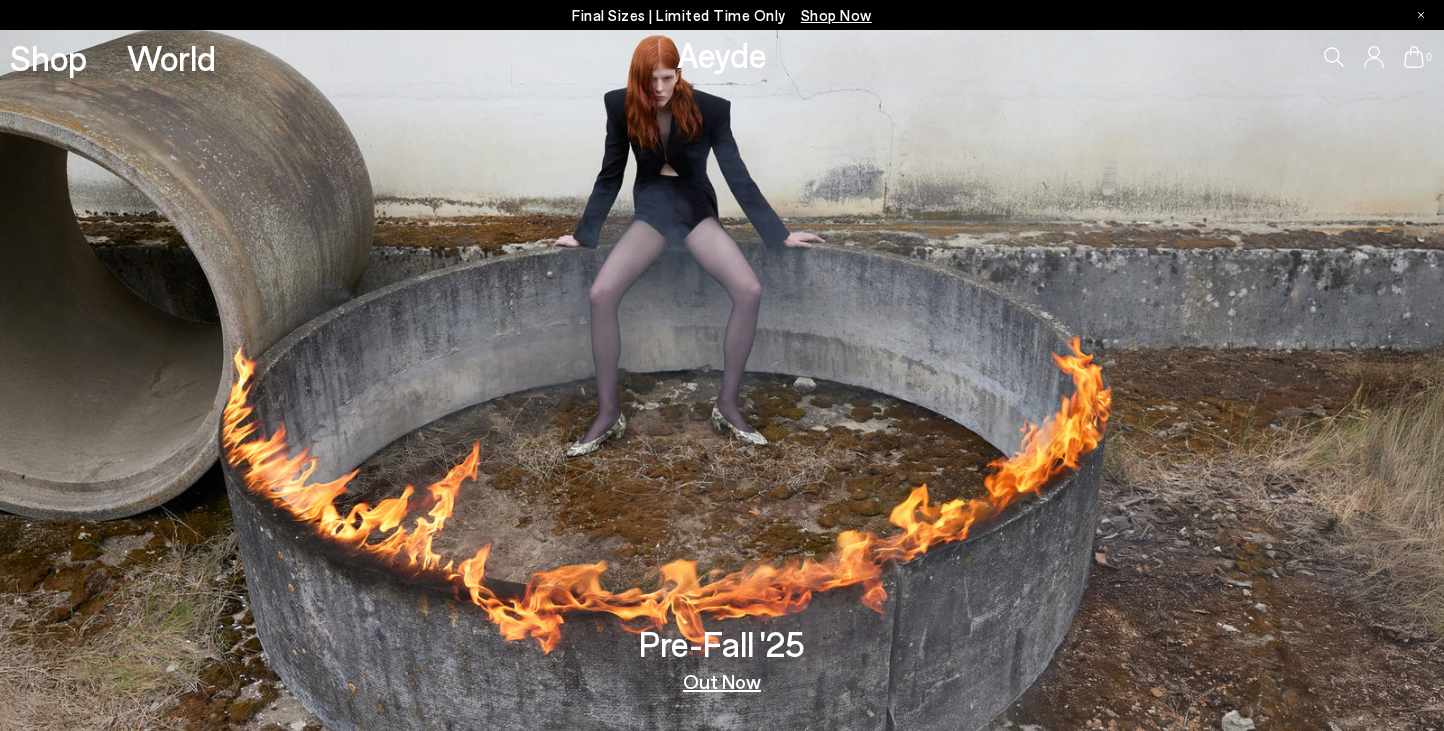 click on "Out Now" at bounding box center [722, 681] 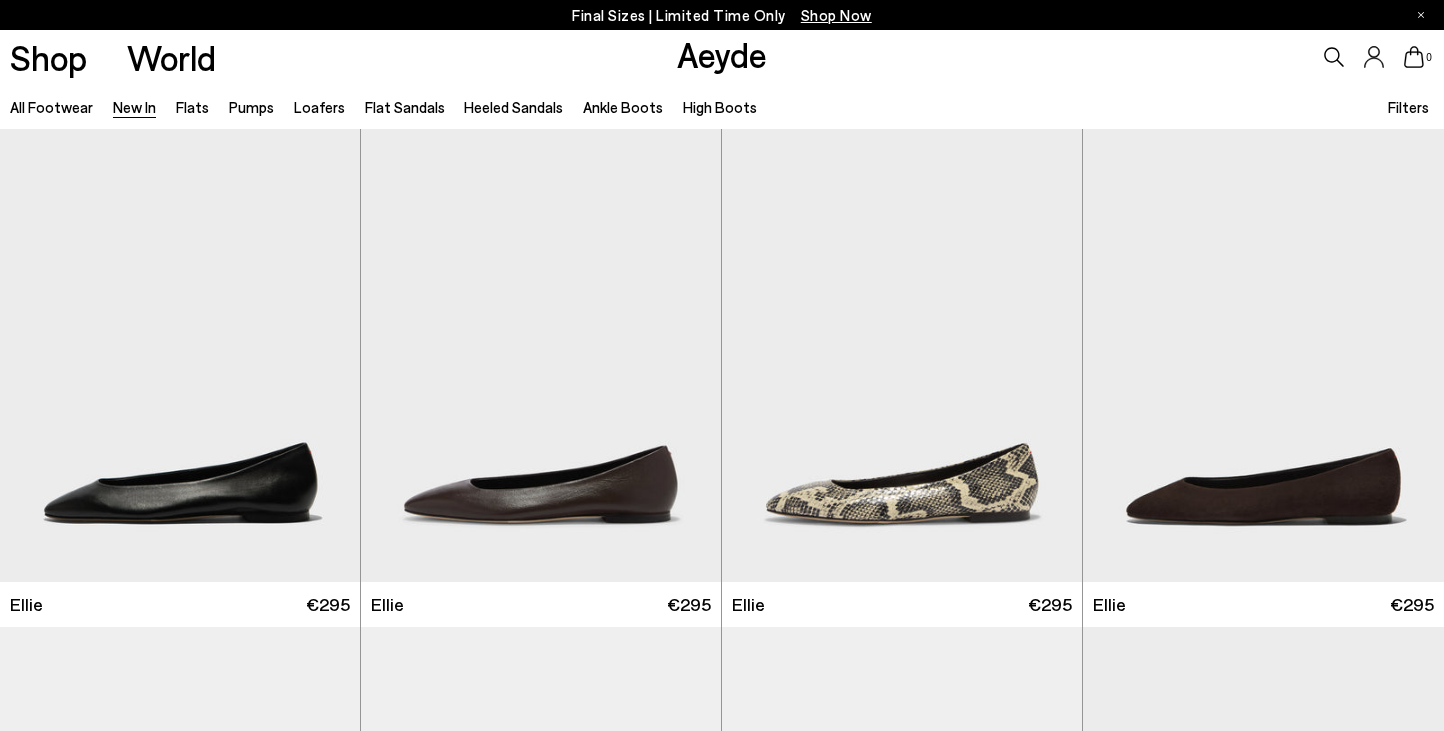 scroll, scrollTop: 0, scrollLeft: 0, axis: both 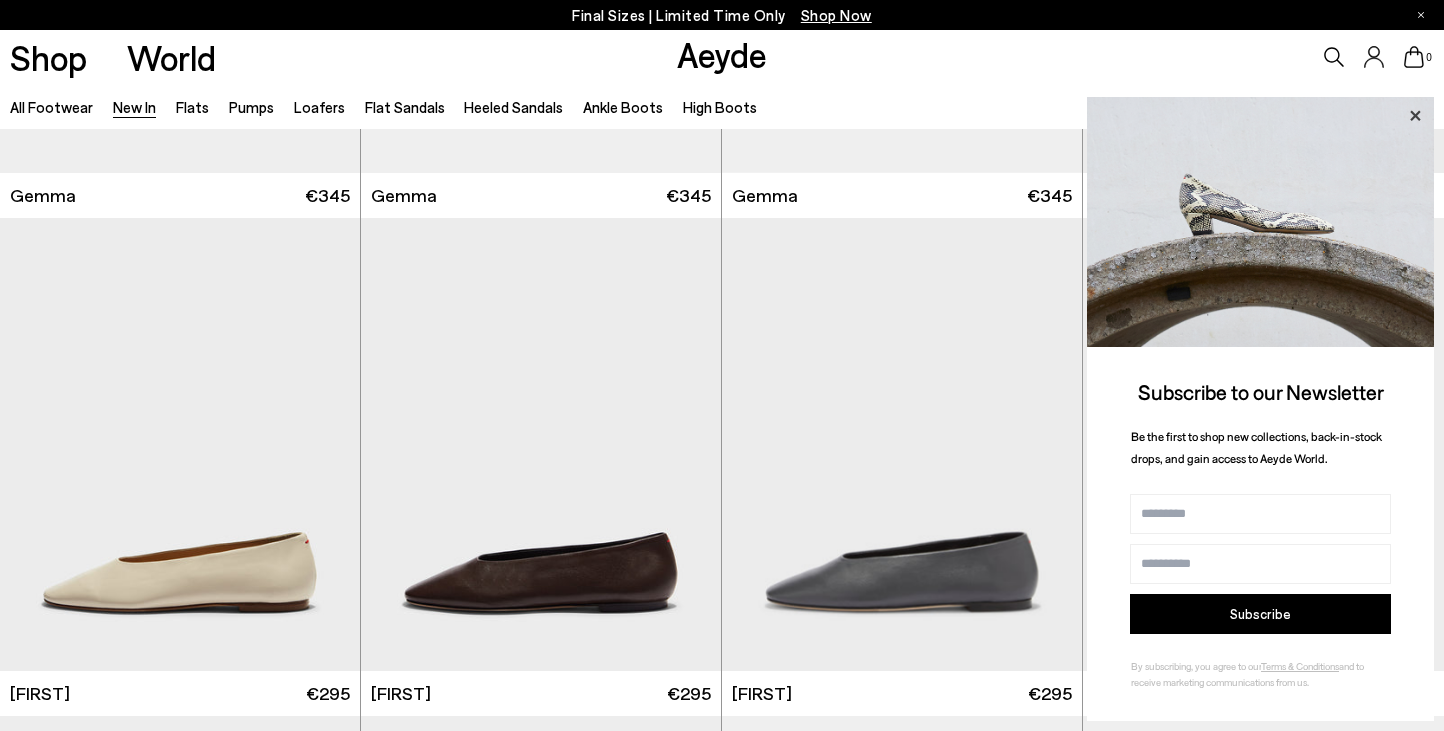 click 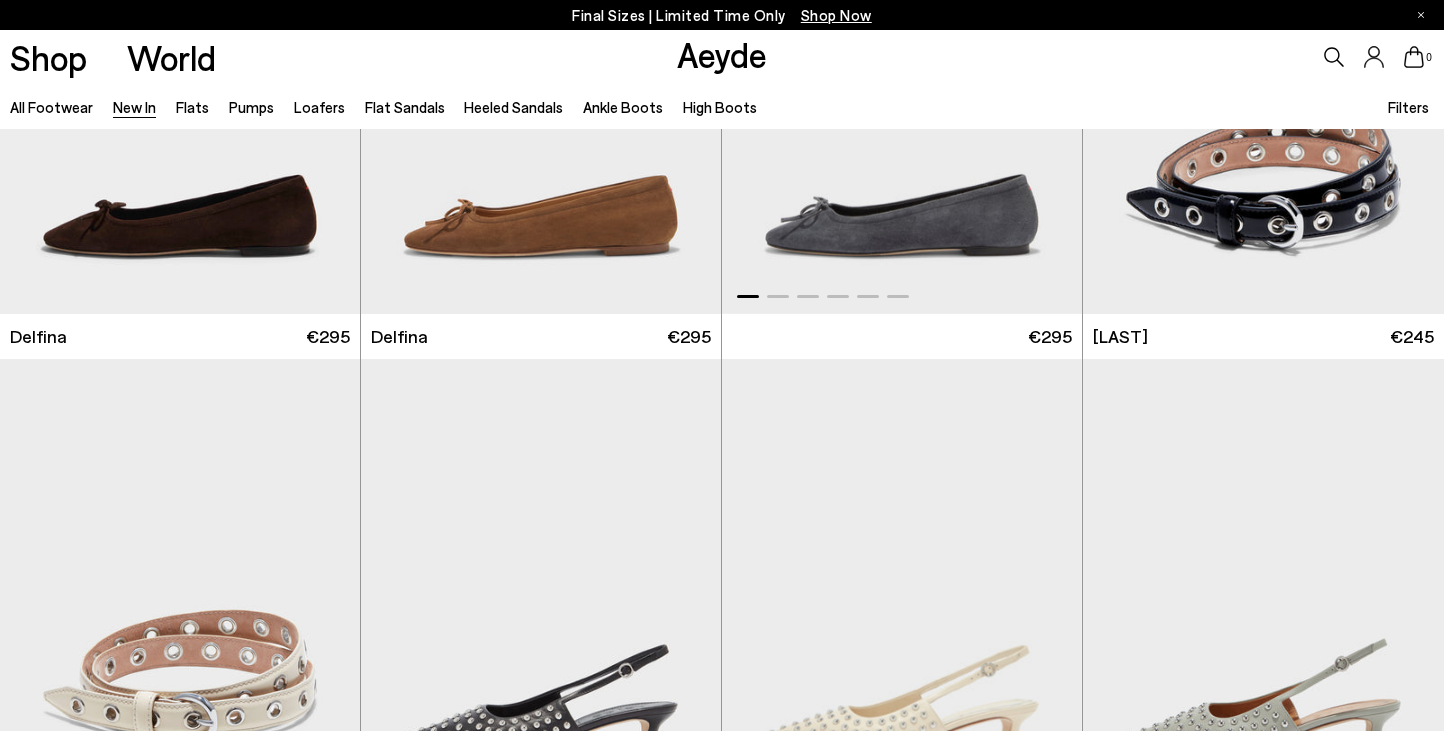 scroll, scrollTop: 10551, scrollLeft: 0, axis: vertical 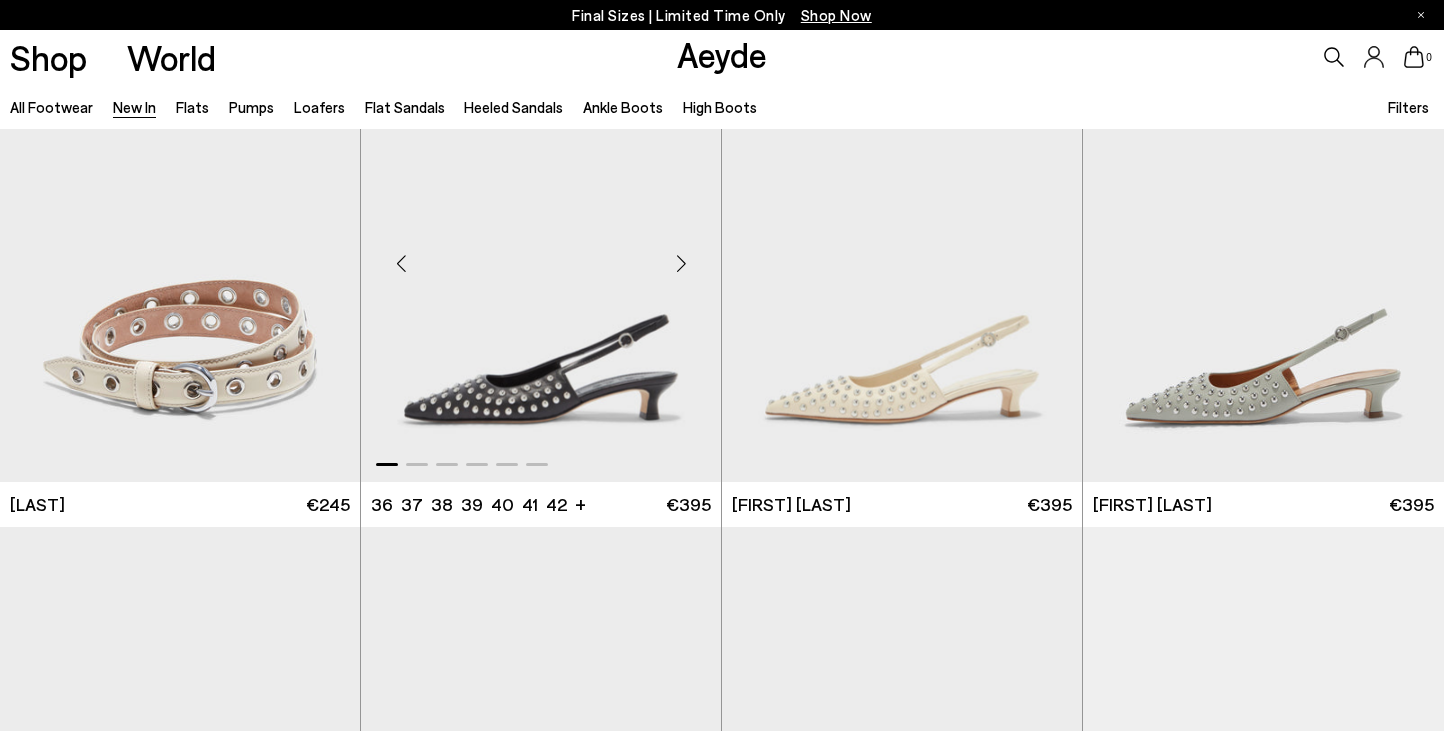 click at bounding box center [681, 263] 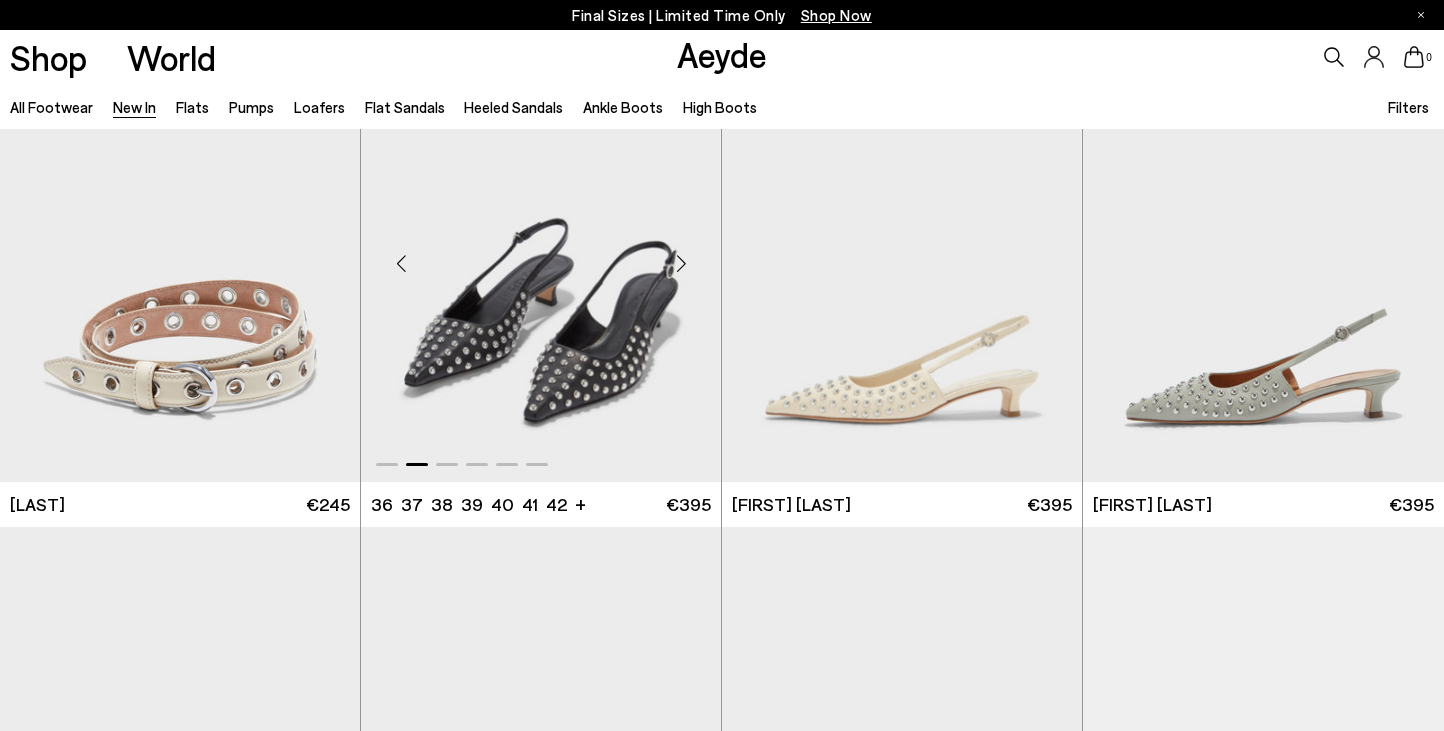 click at bounding box center [681, 263] 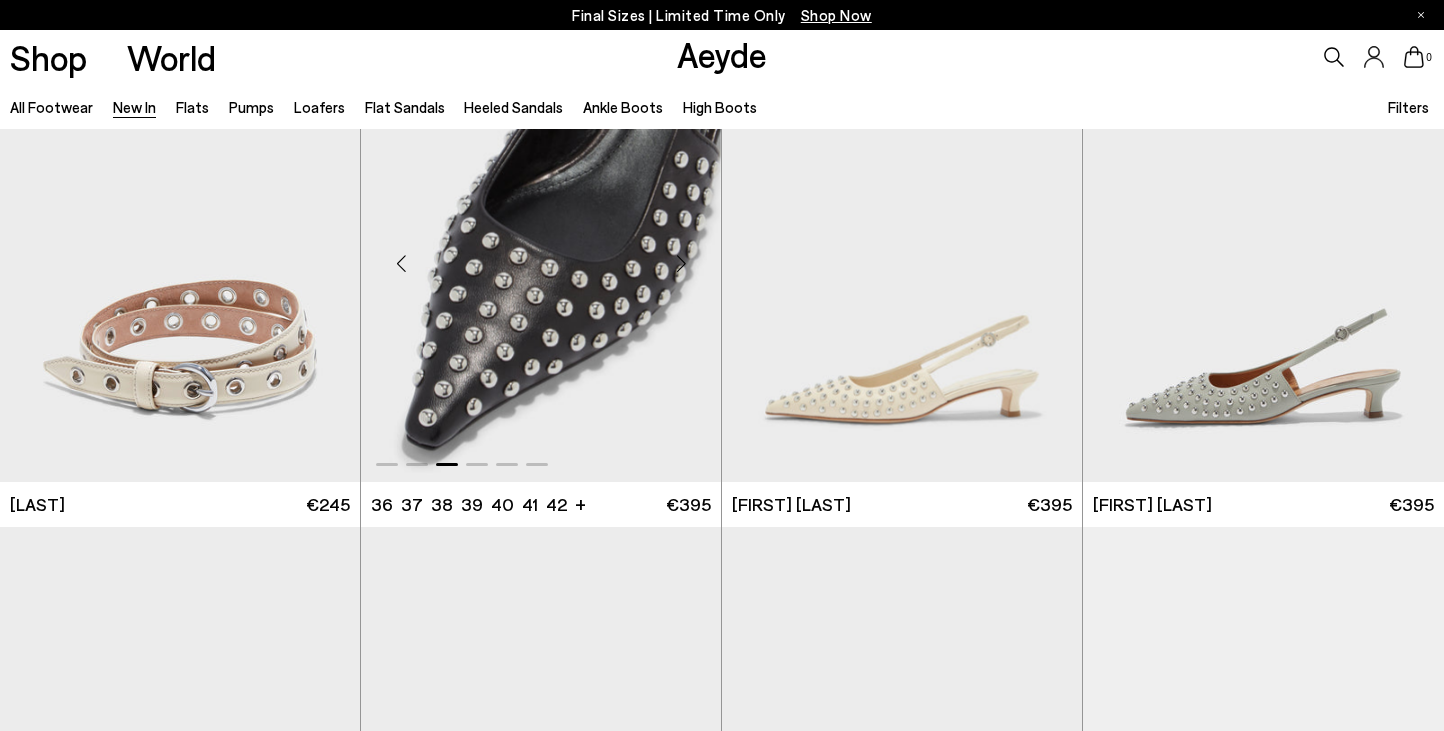 click at bounding box center (681, 263) 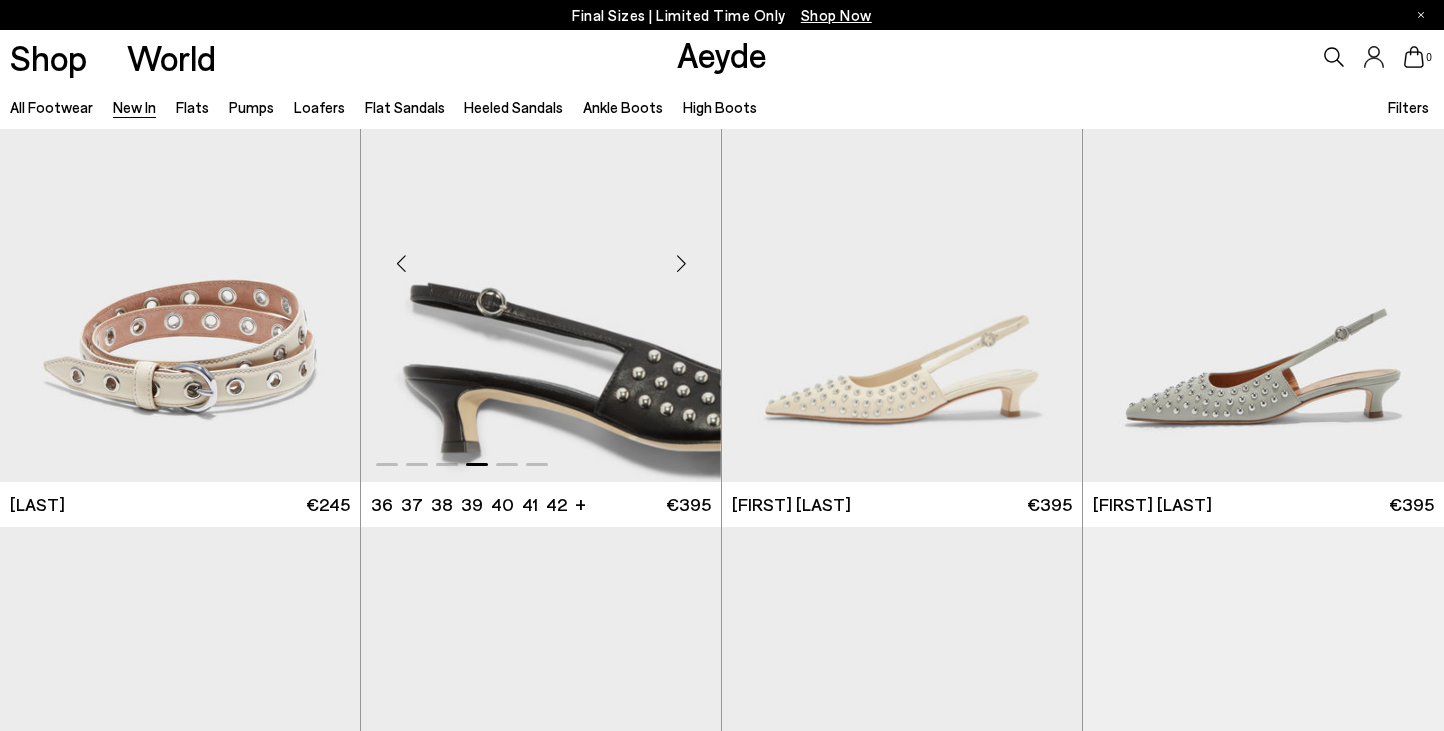 click at bounding box center (681, 263) 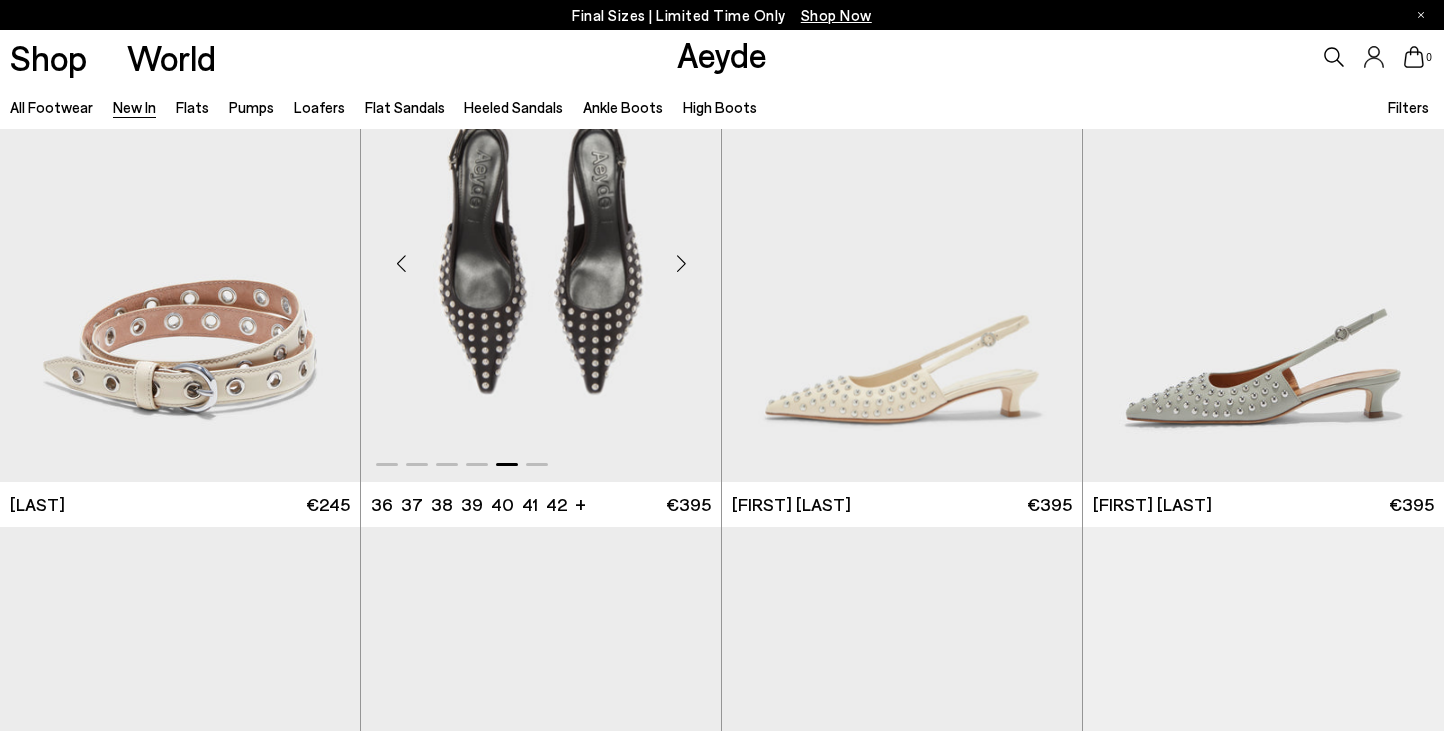 click at bounding box center [681, 263] 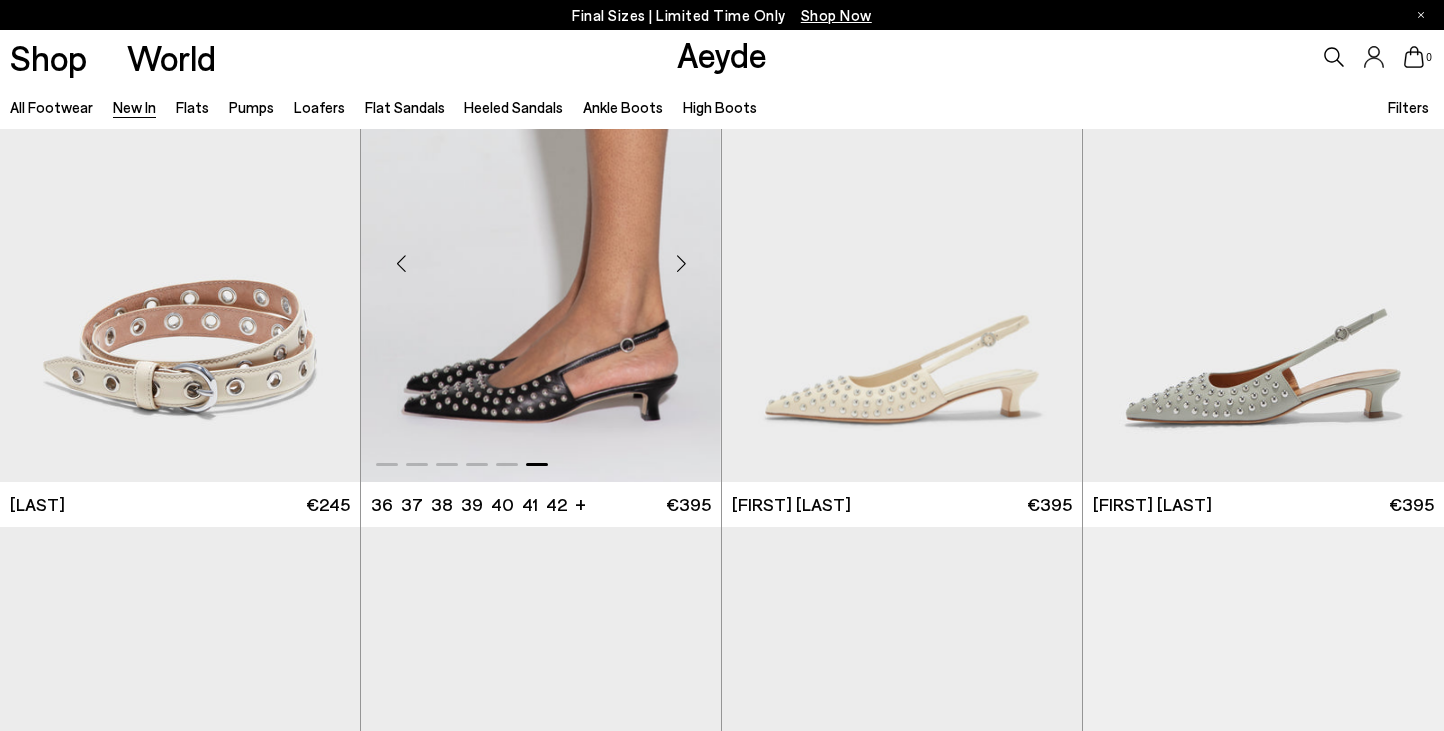 scroll, scrollTop: 11023, scrollLeft: 0, axis: vertical 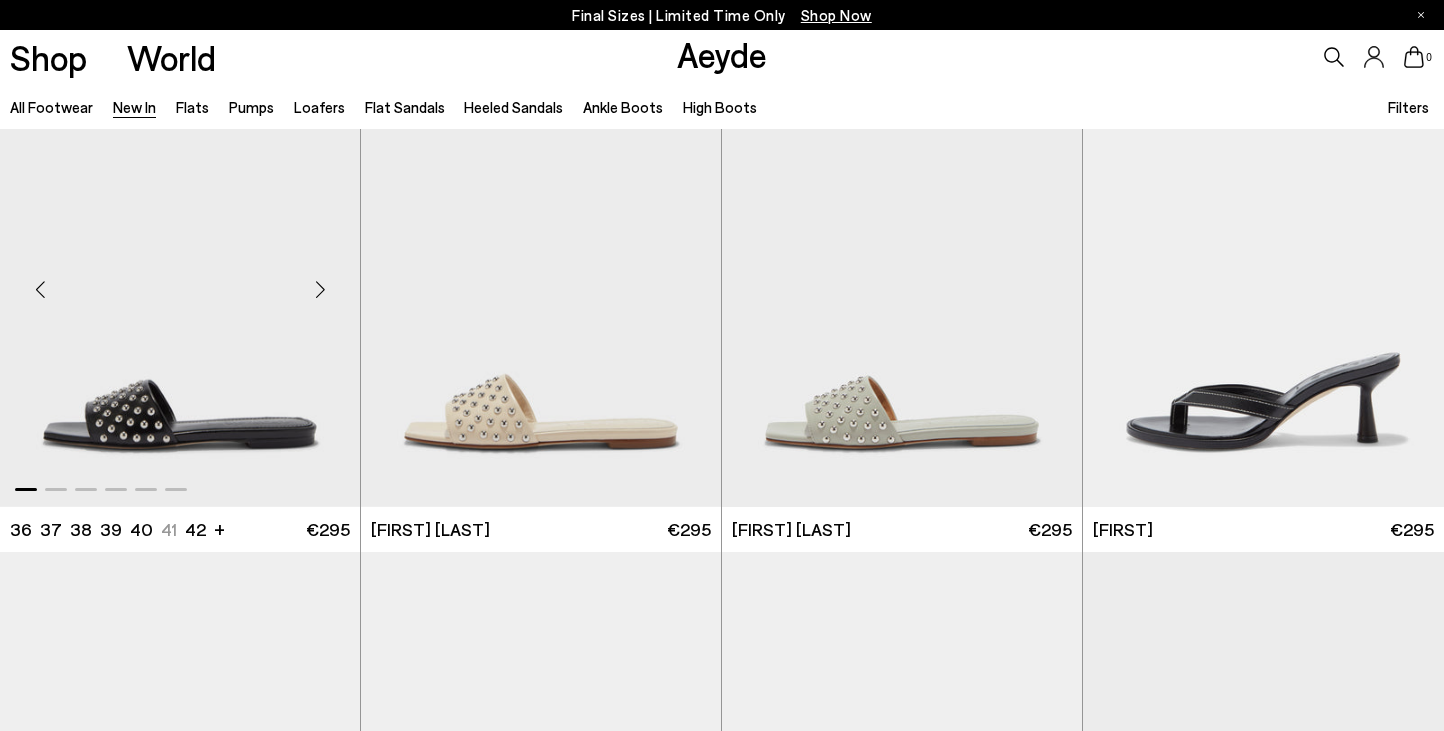 click at bounding box center (320, 289) 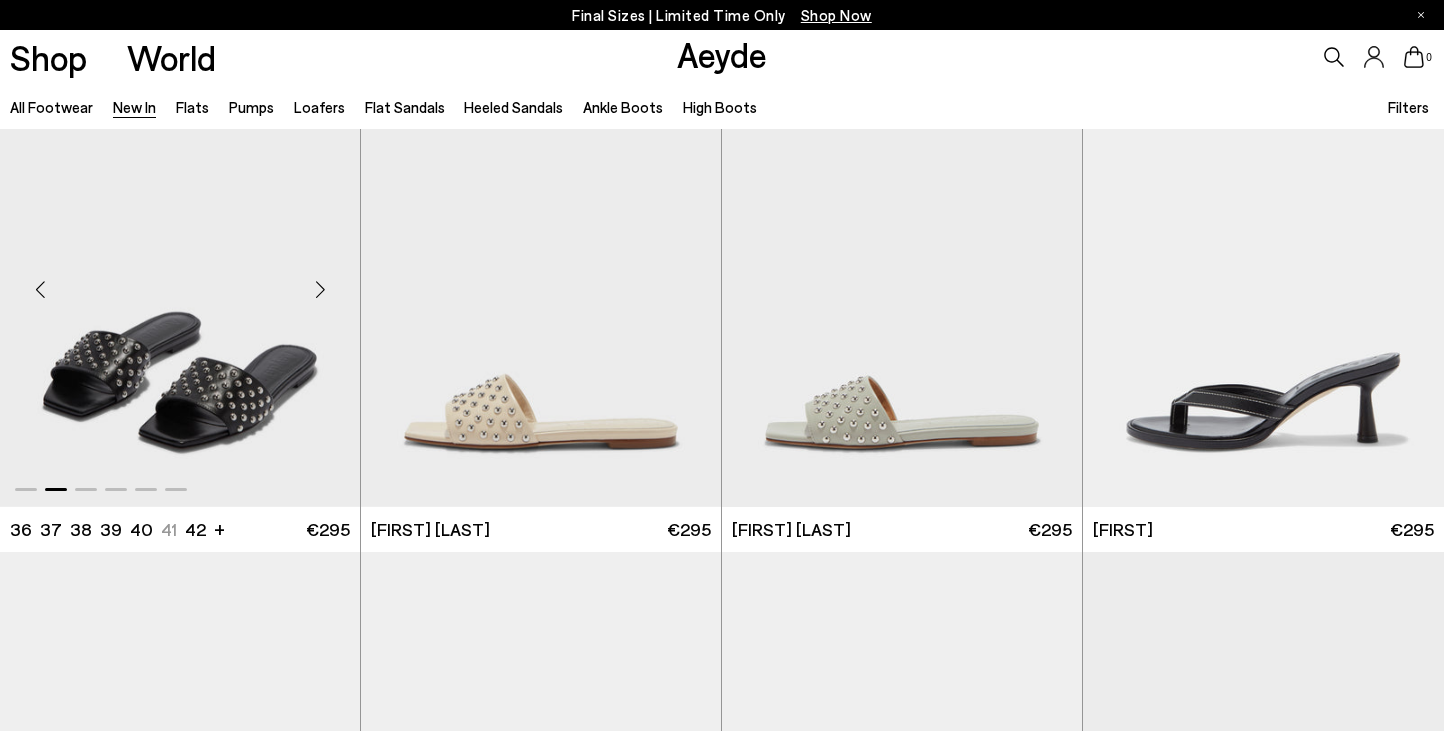 click at bounding box center (320, 289) 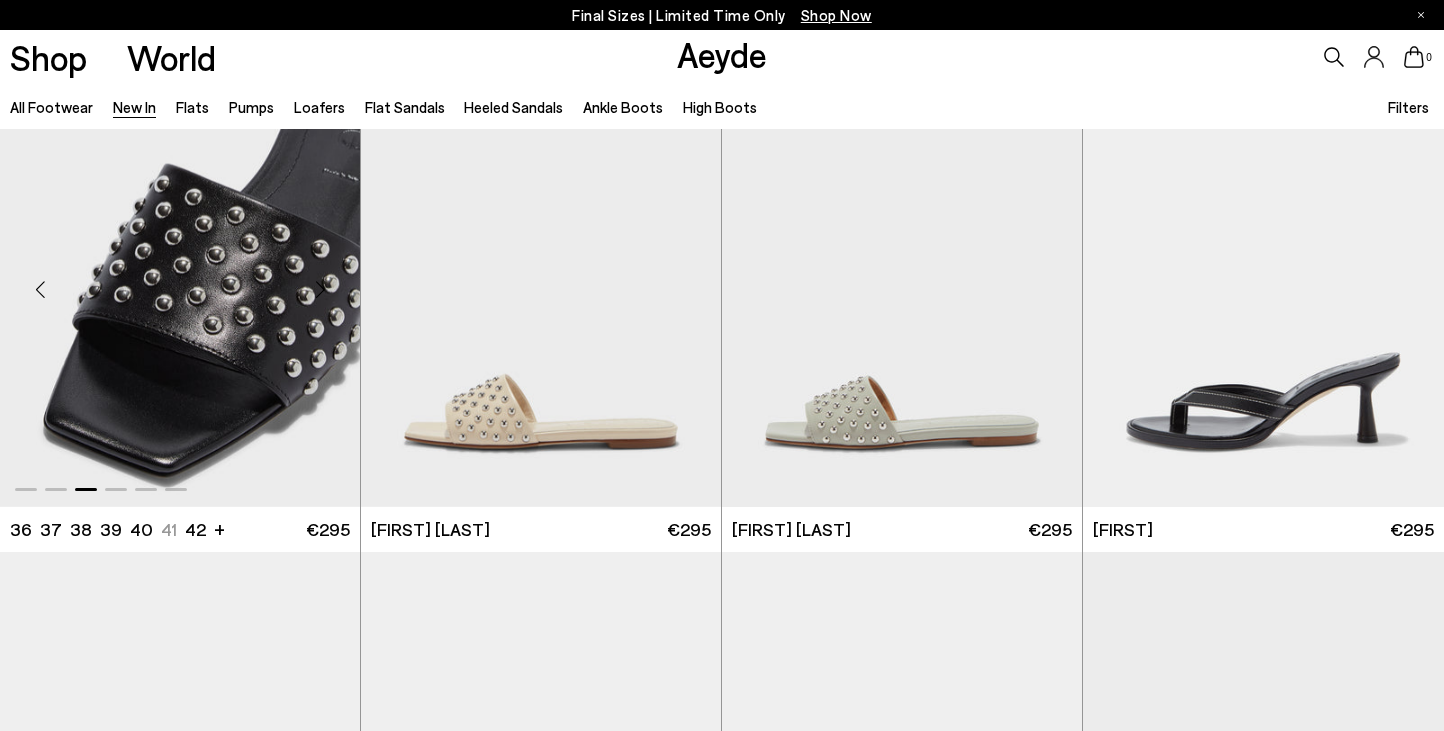 click at bounding box center (320, 289) 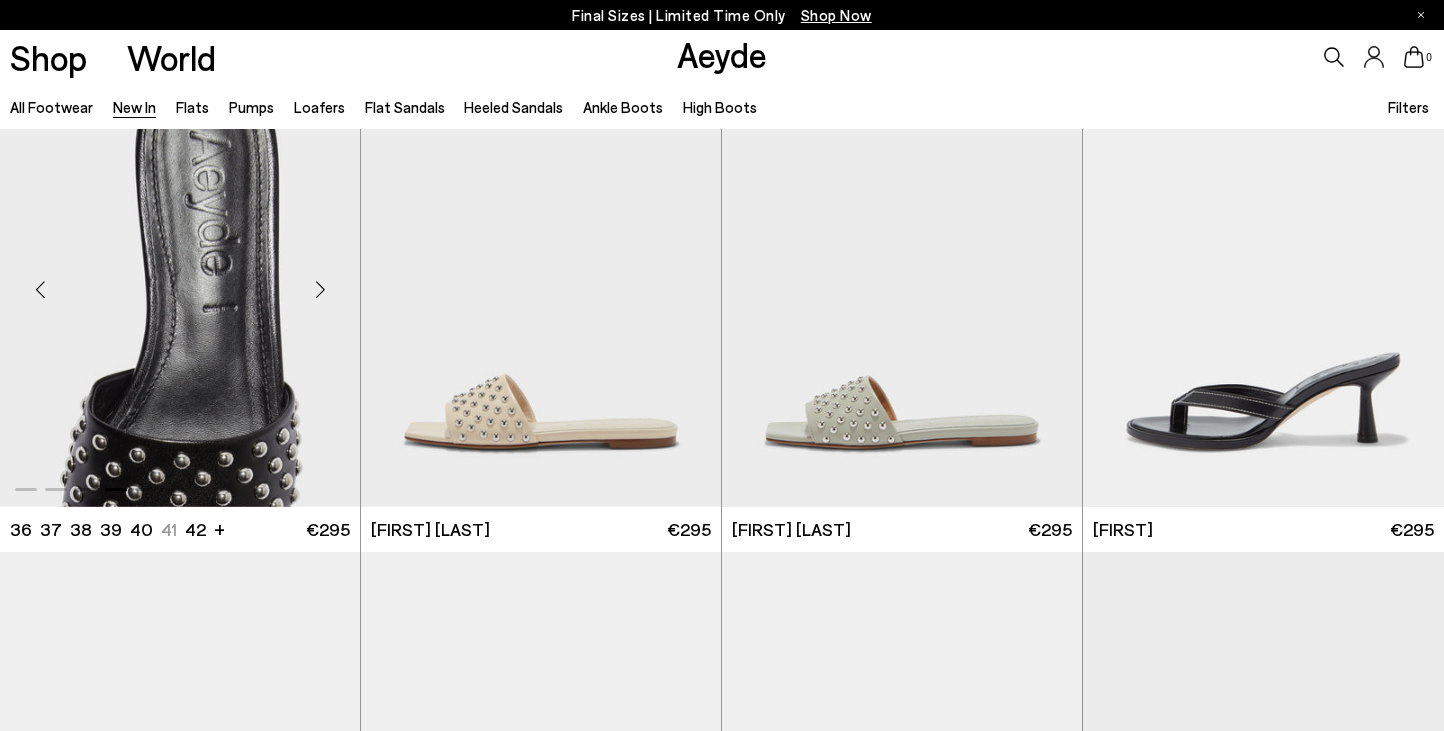 click at bounding box center (320, 289) 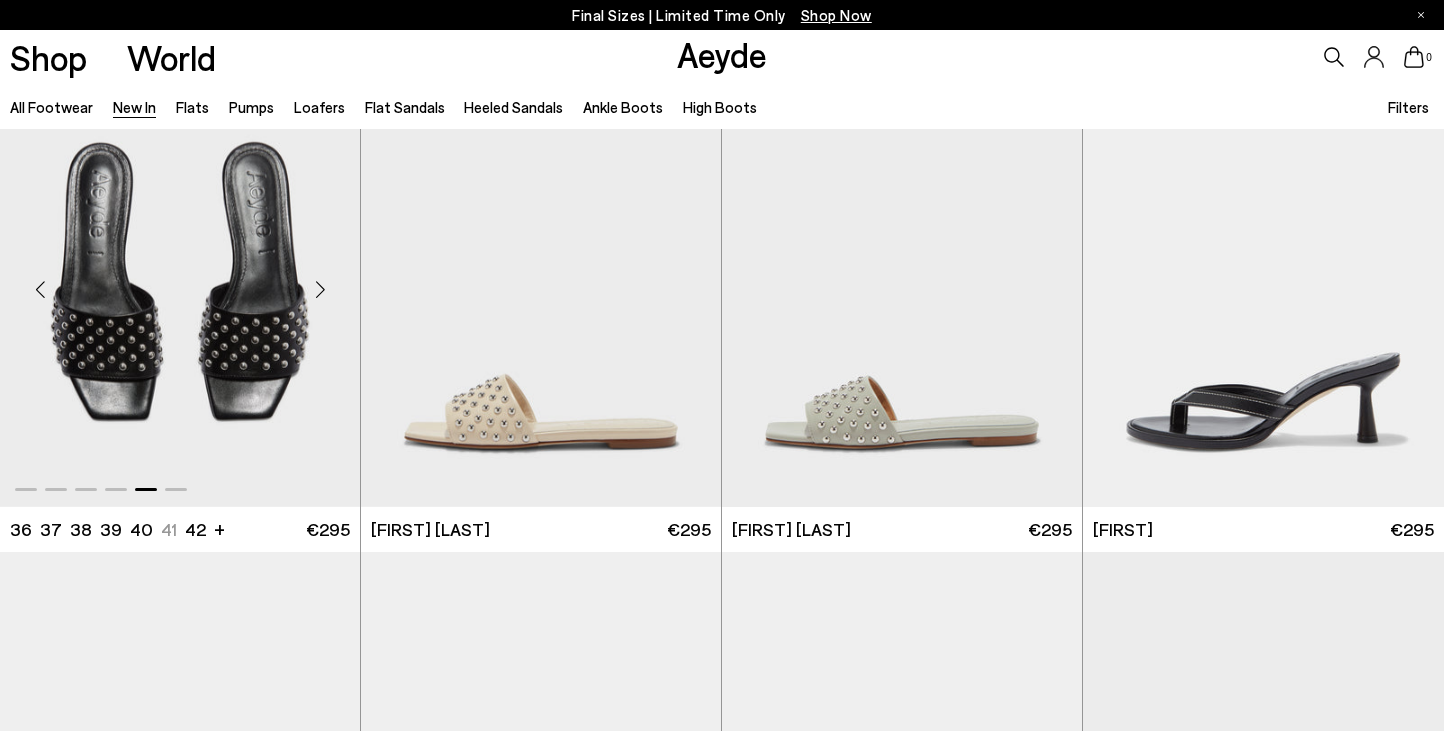click at bounding box center (320, 289) 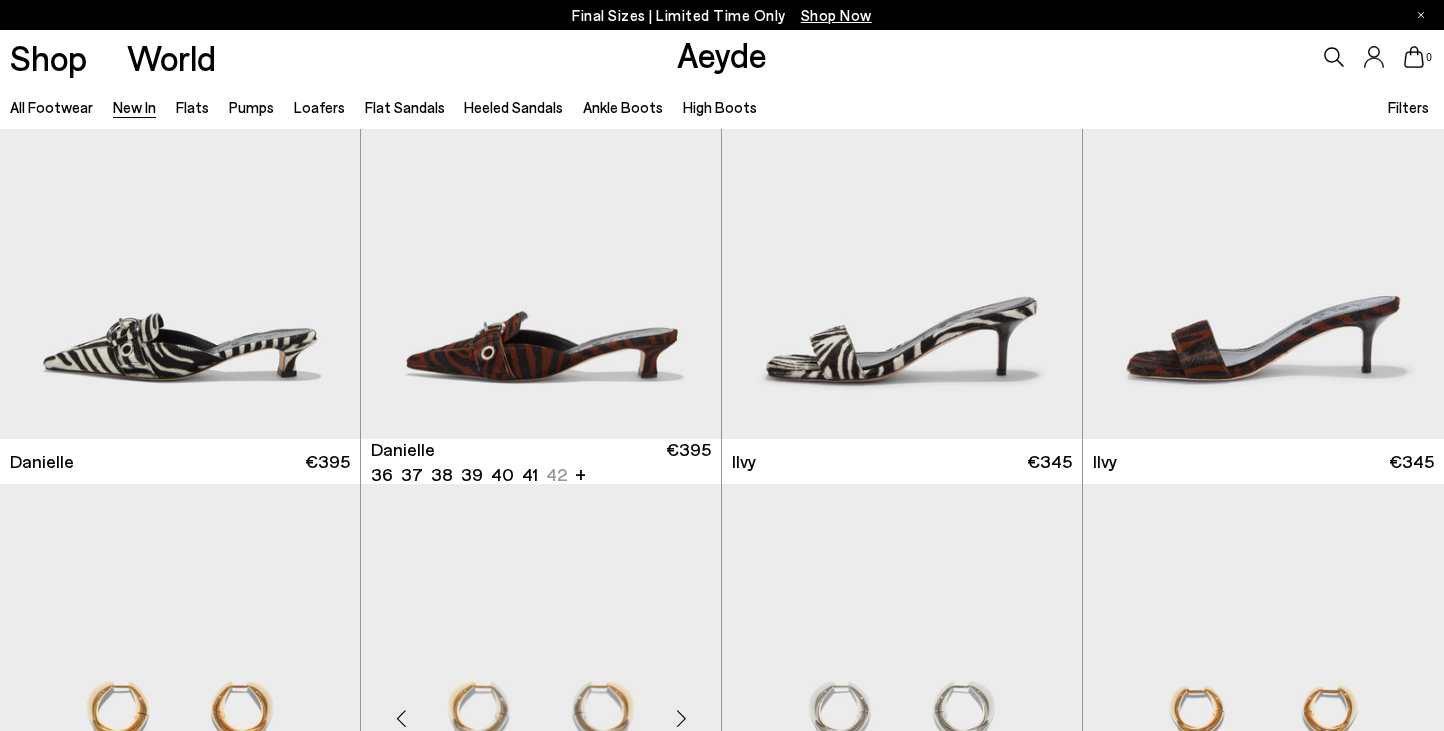 scroll, scrollTop: 13079, scrollLeft: 0, axis: vertical 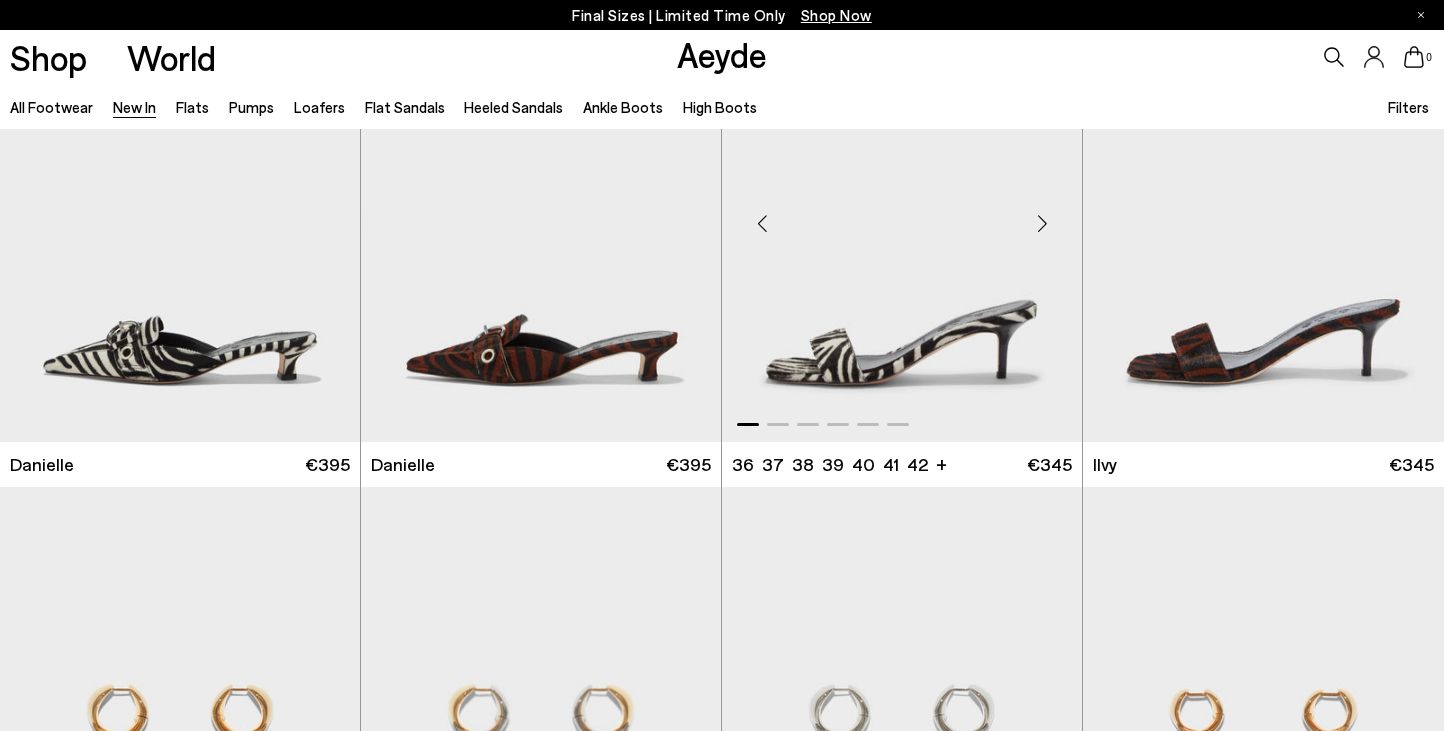 click at bounding box center [1042, 224] 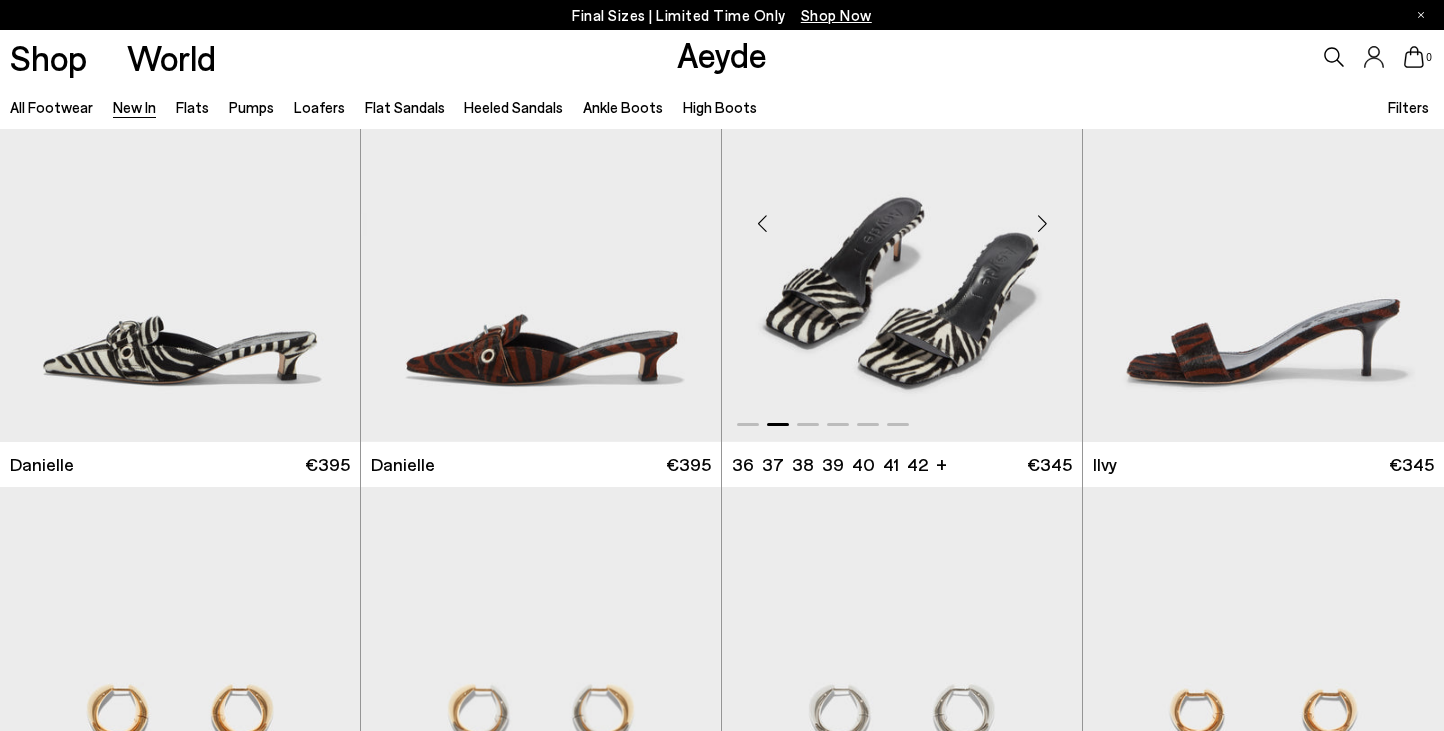 click at bounding box center [1042, 224] 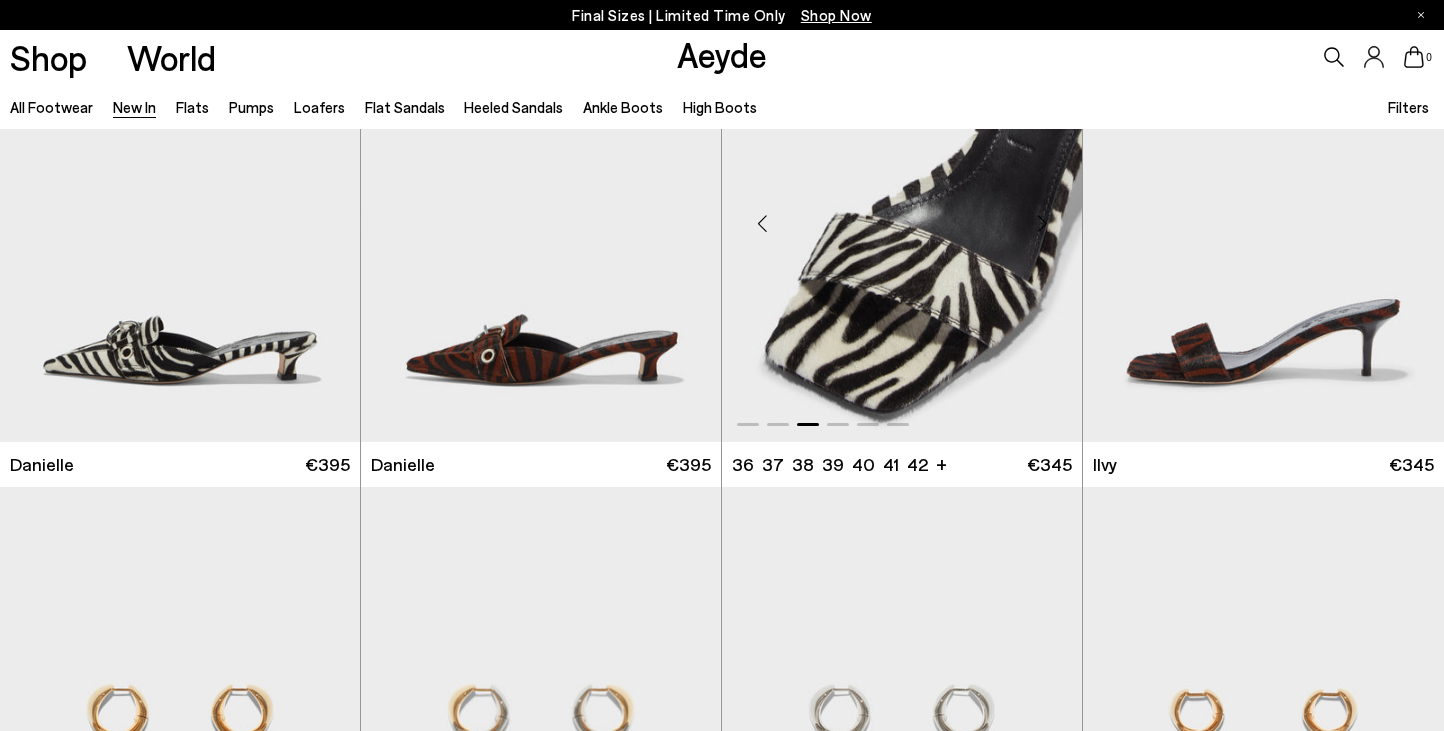 click at bounding box center [1042, 224] 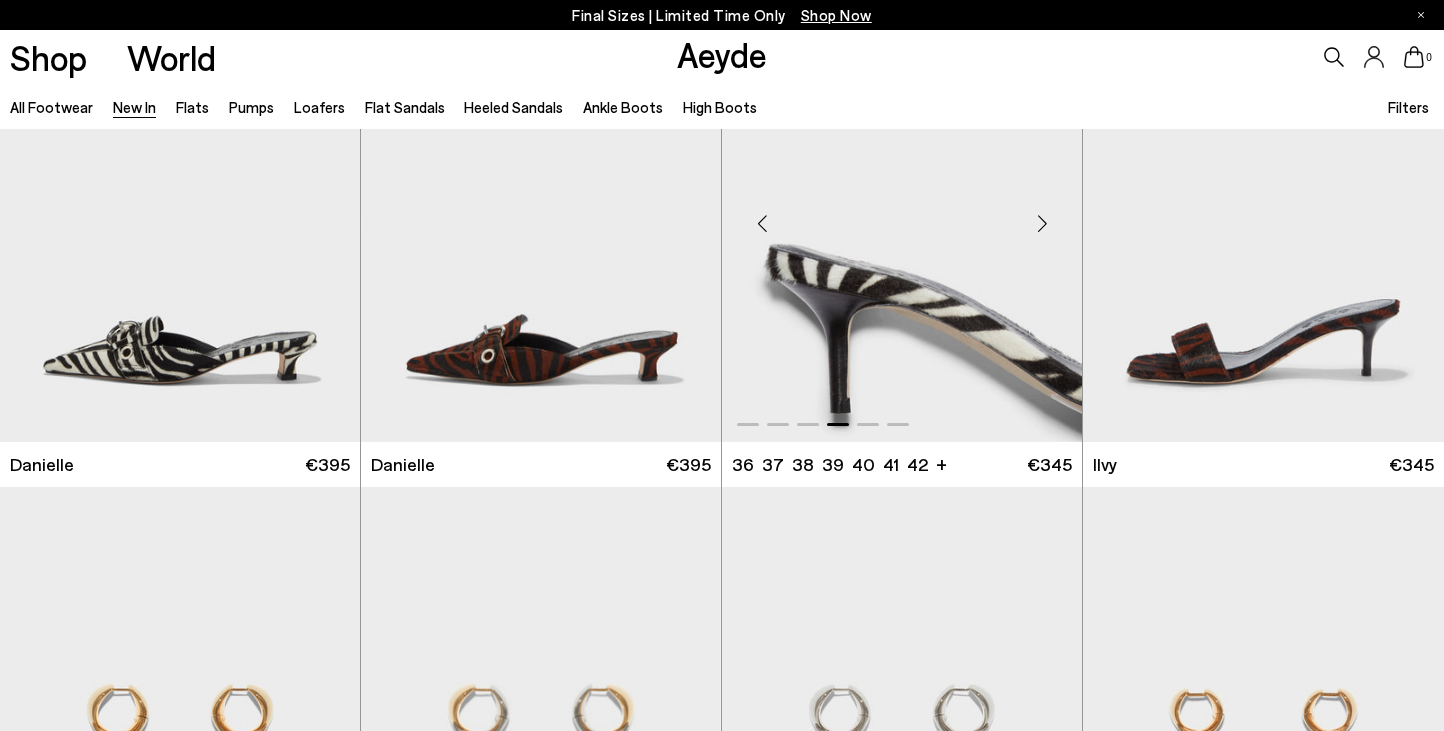 click at bounding box center [1042, 224] 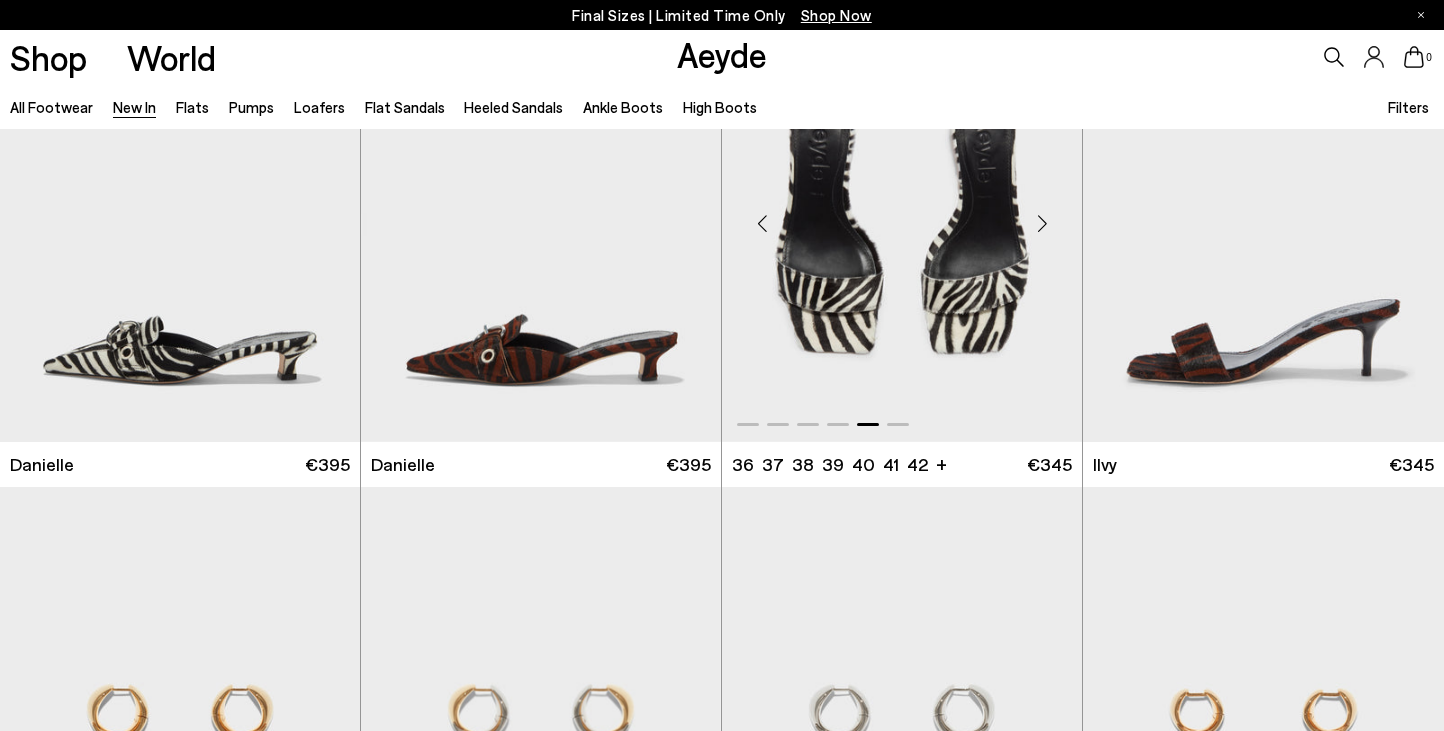 click at bounding box center (1042, 224) 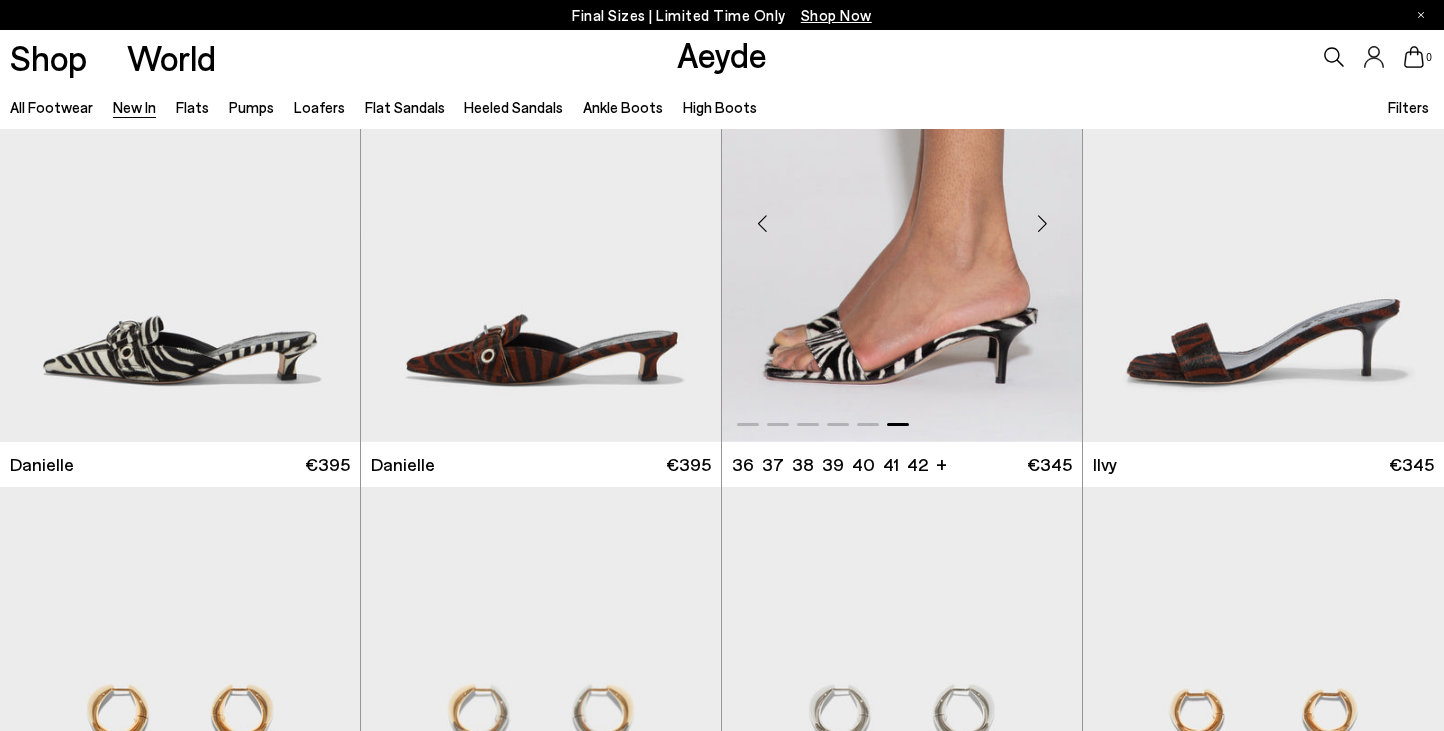 click at bounding box center (1042, 224) 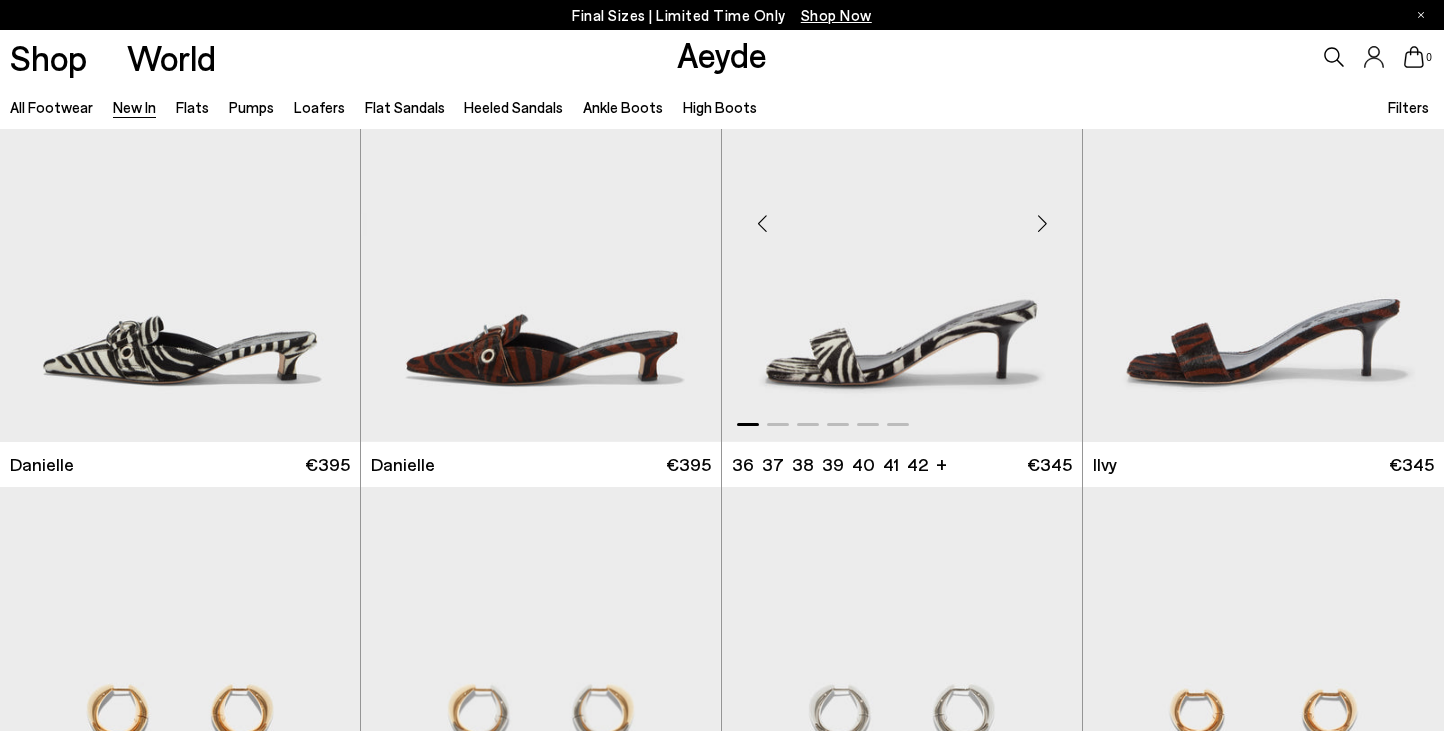 click at bounding box center (1042, 224) 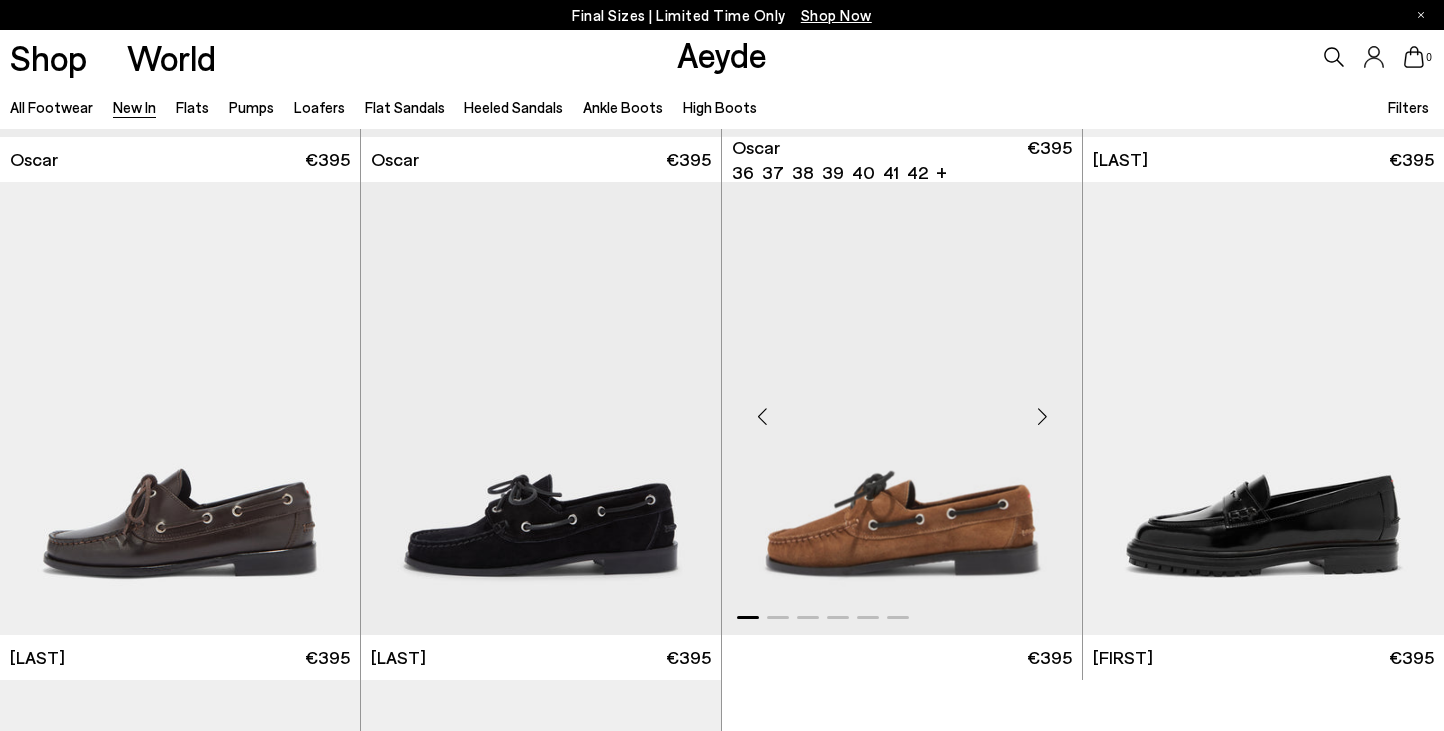 scroll, scrollTop: 15984, scrollLeft: 0, axis: vertical 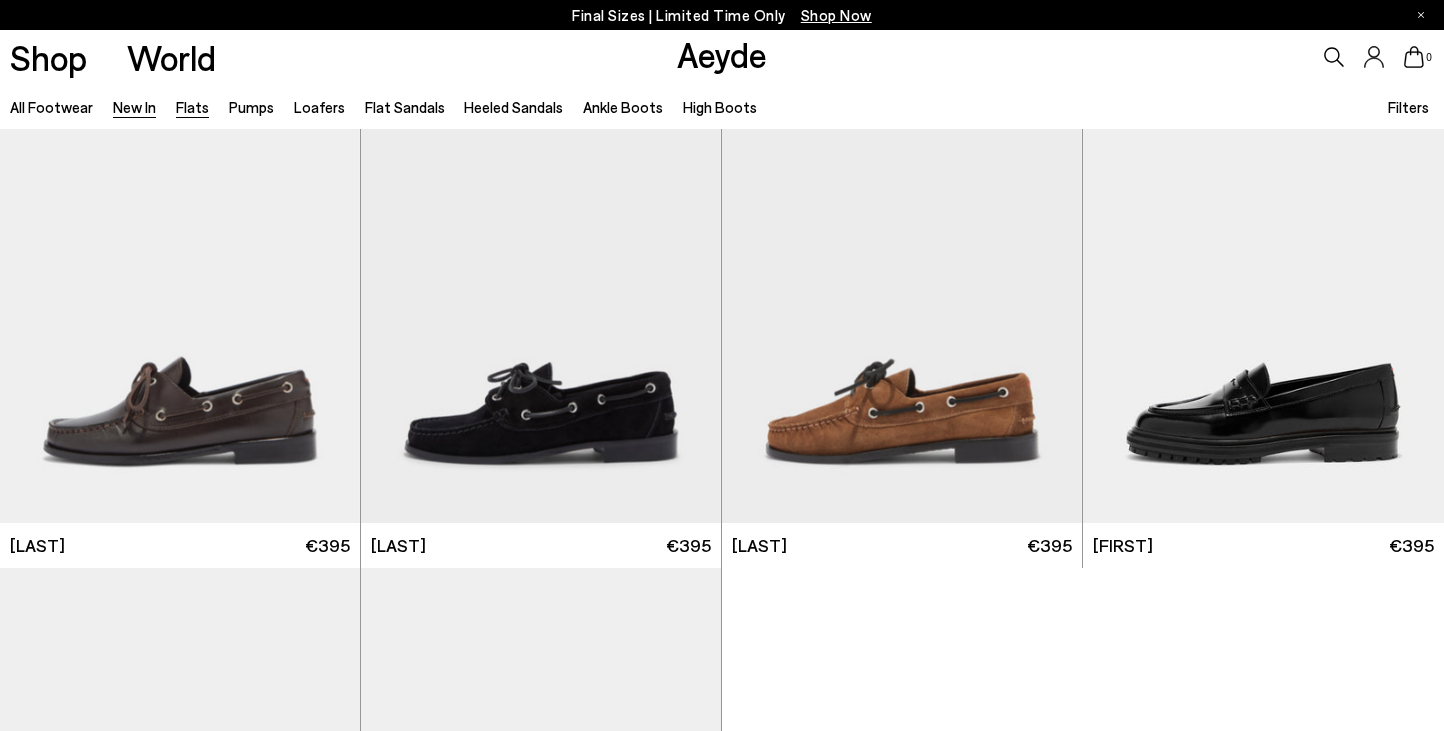 click on "Flats" at bounding box center [192, 107] 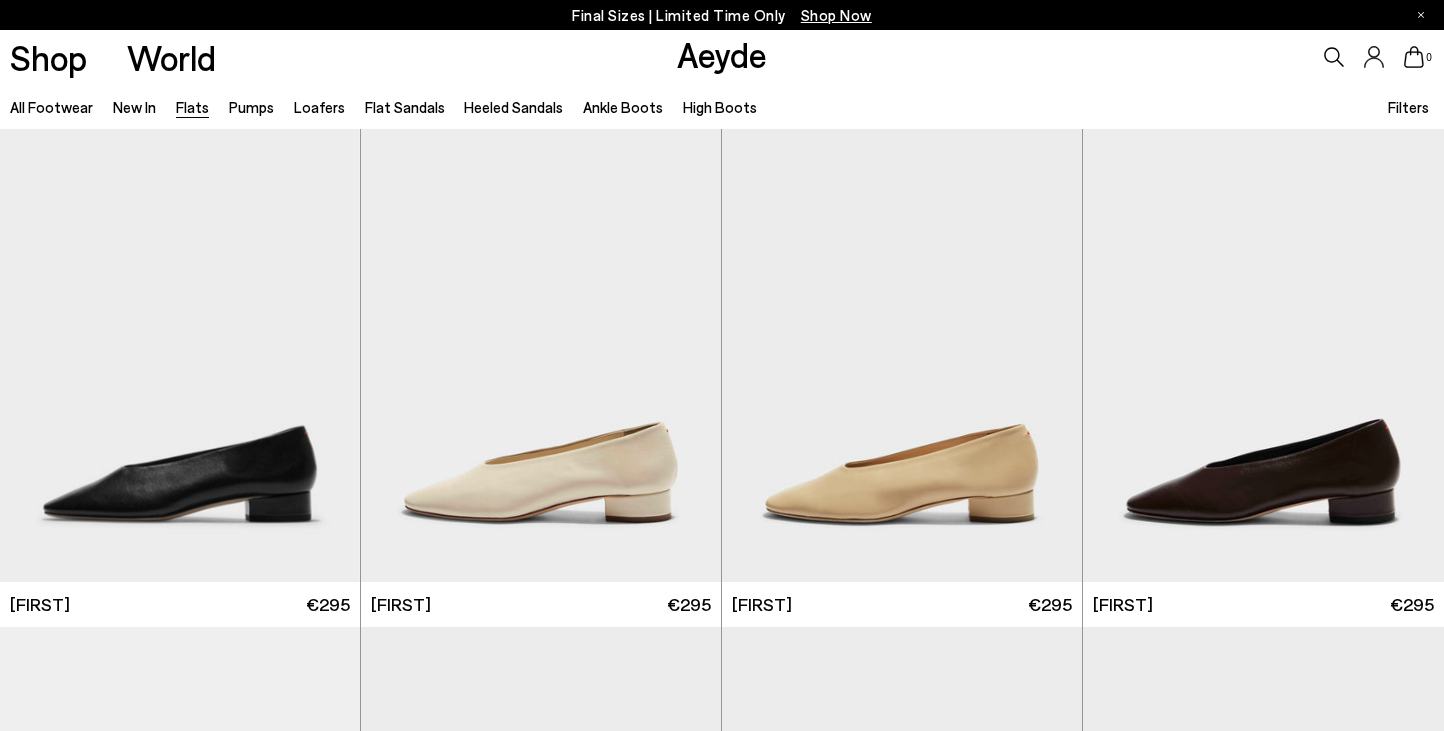 scroll, scrollTop: 0, scrollLeft: 0, axis: both 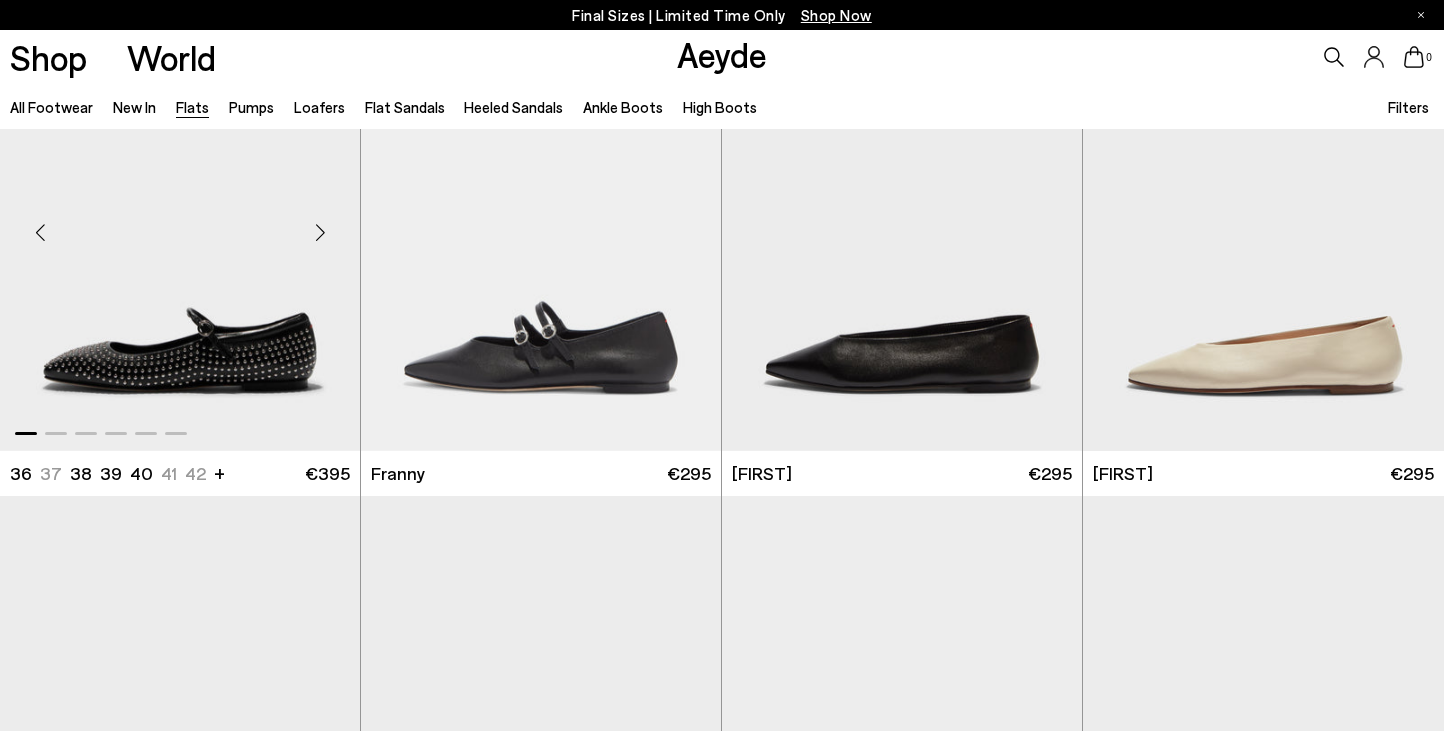 click at bounding box center [320, 233] 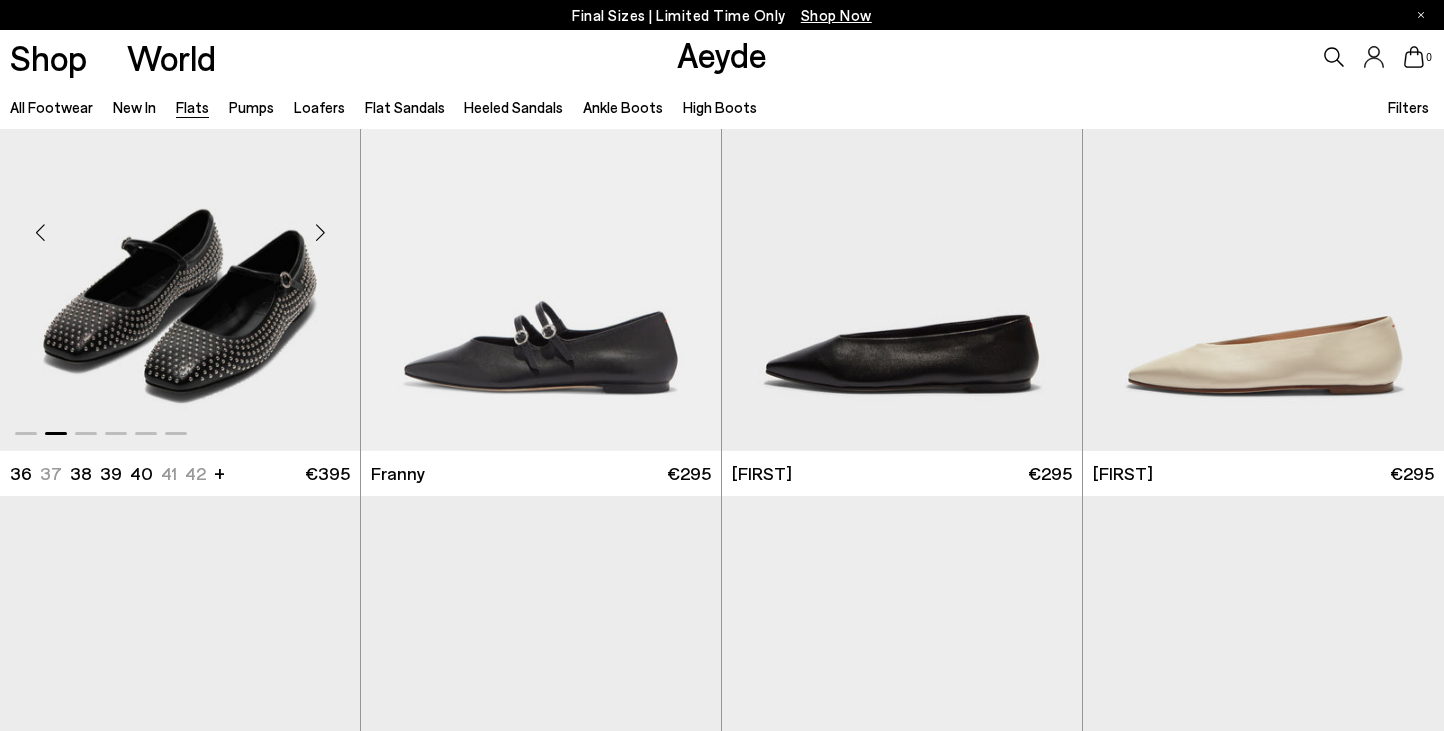 click at bounding box center (320, 233) 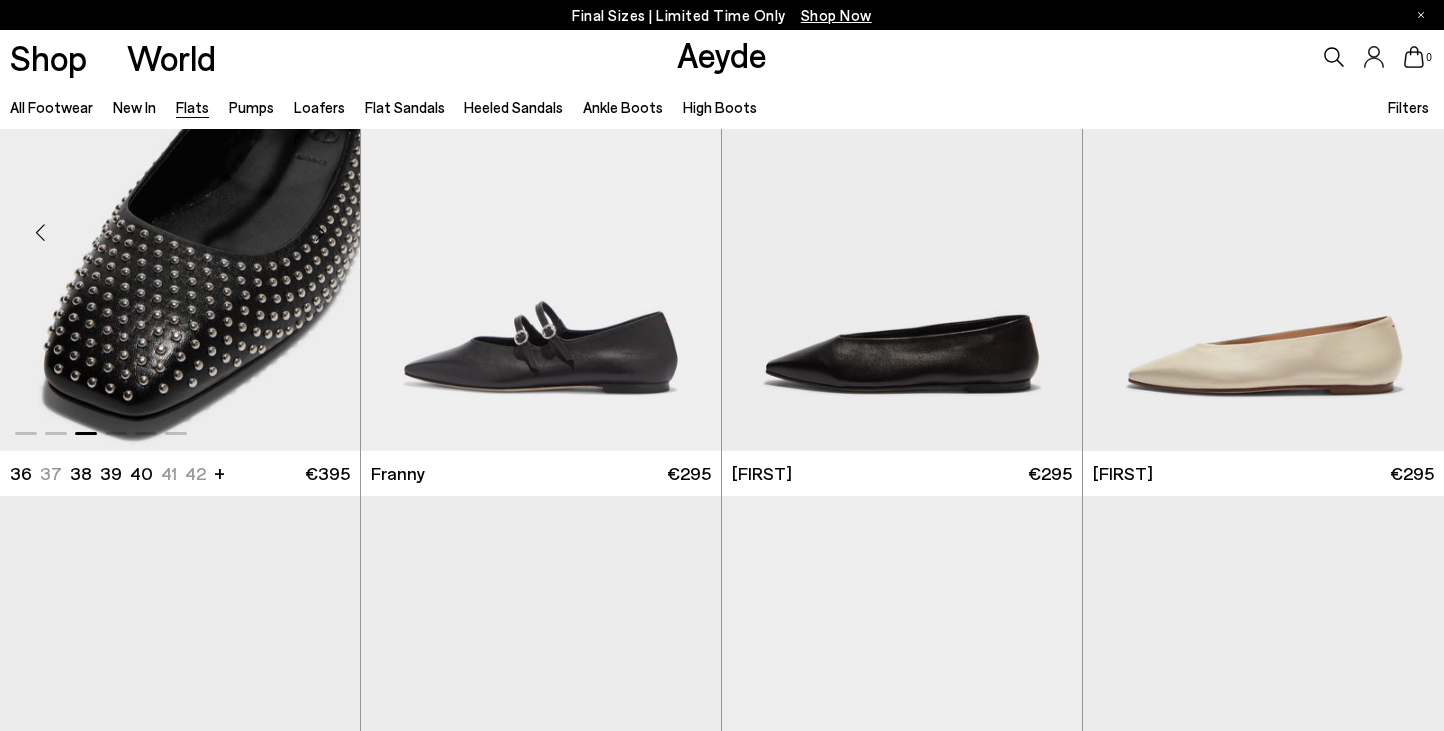 click at bounding box center (320, 233) 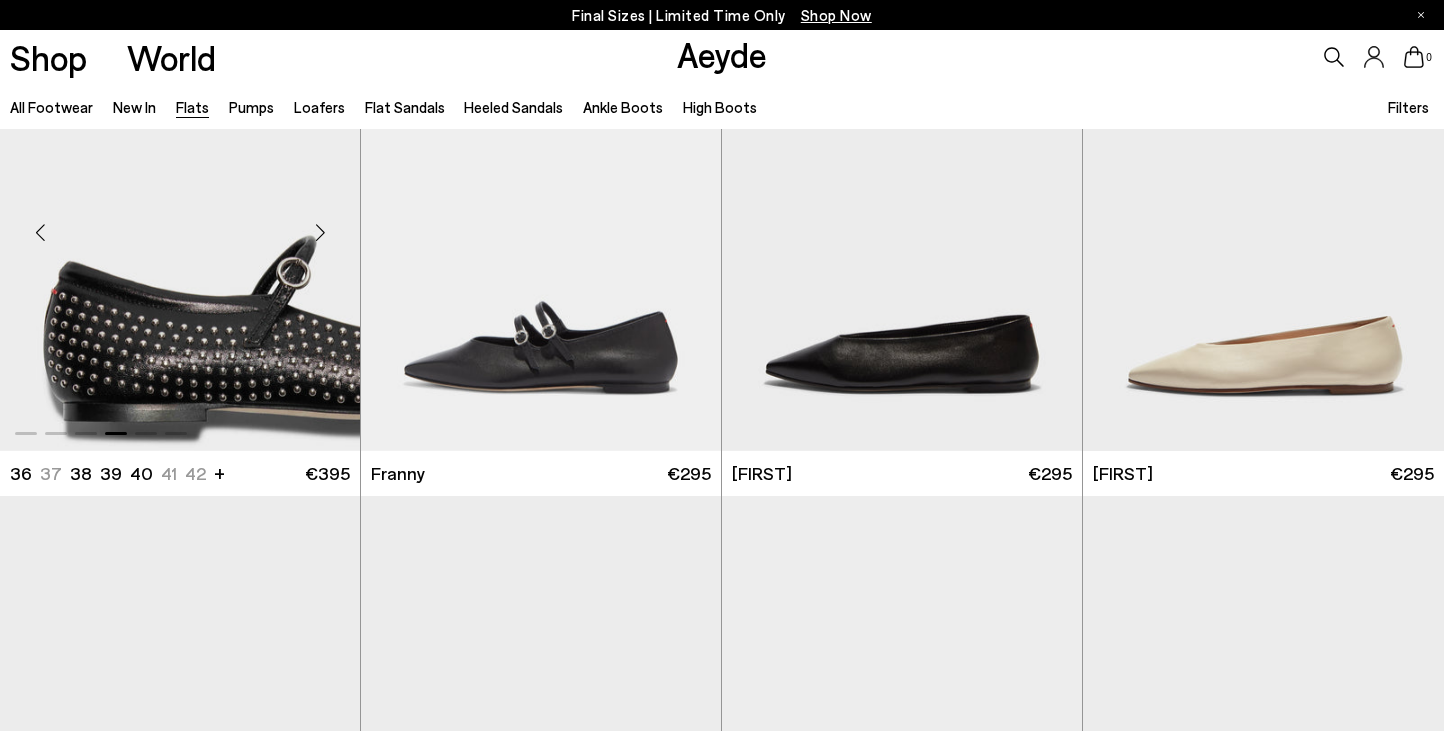 click at bounding box center (320, 233) 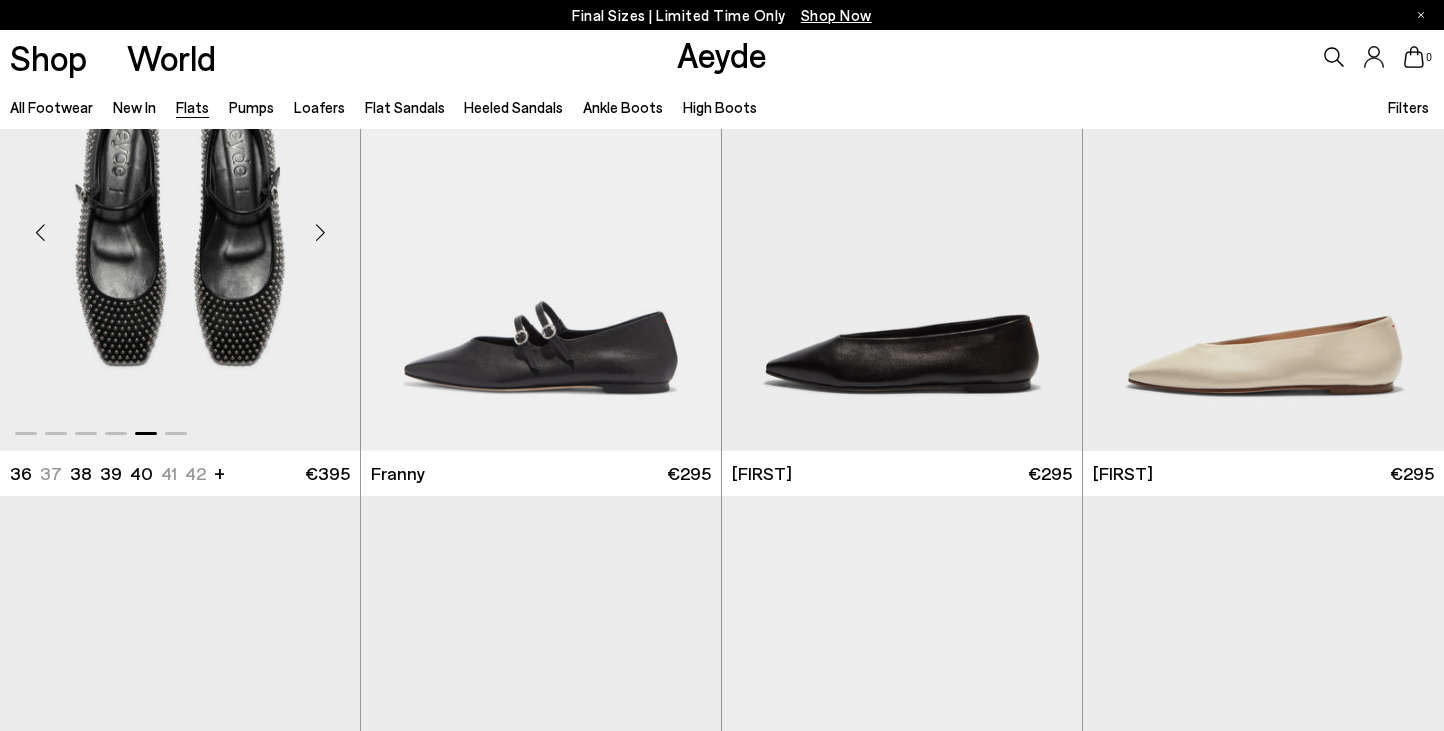 click at bounding box center (320, 233) 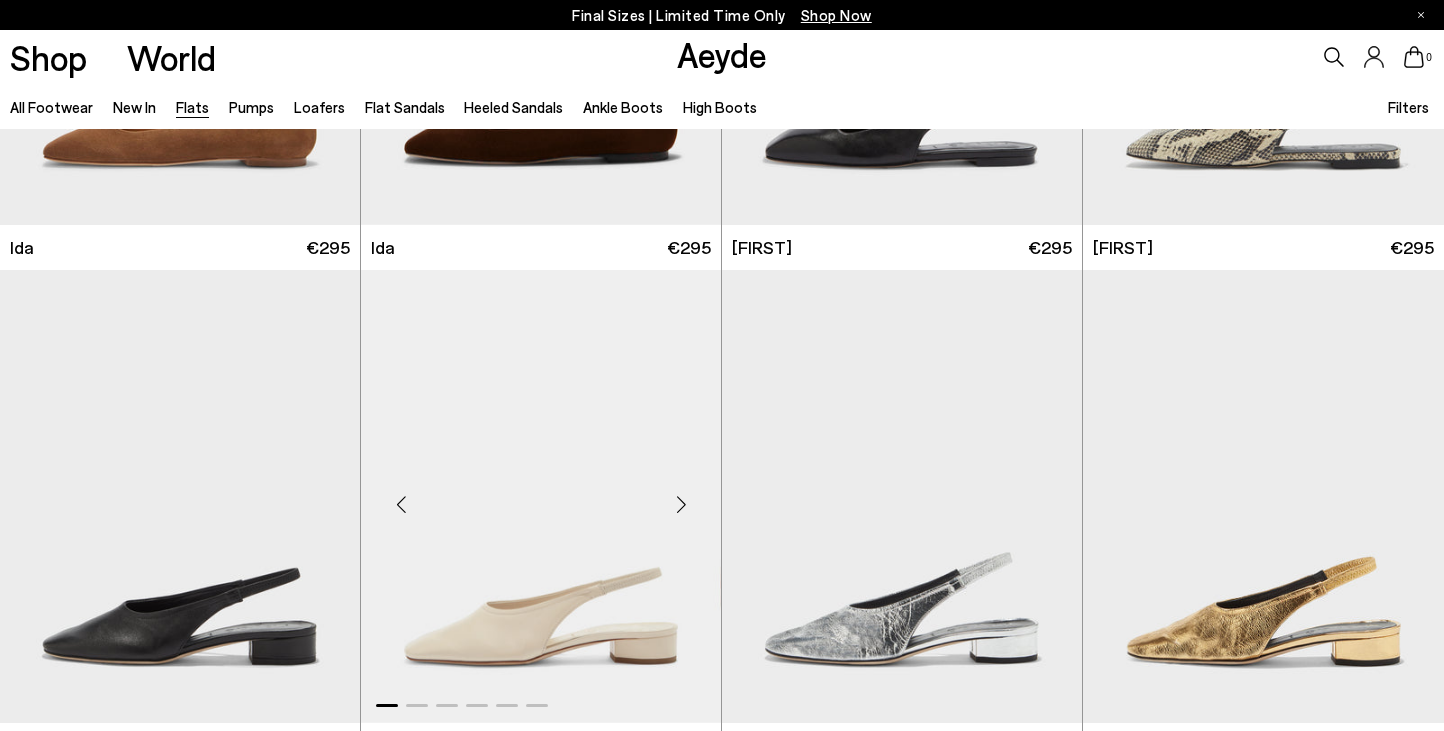 scroll, scrollTop: 6819, scrollLeft: 0, axis: vertical 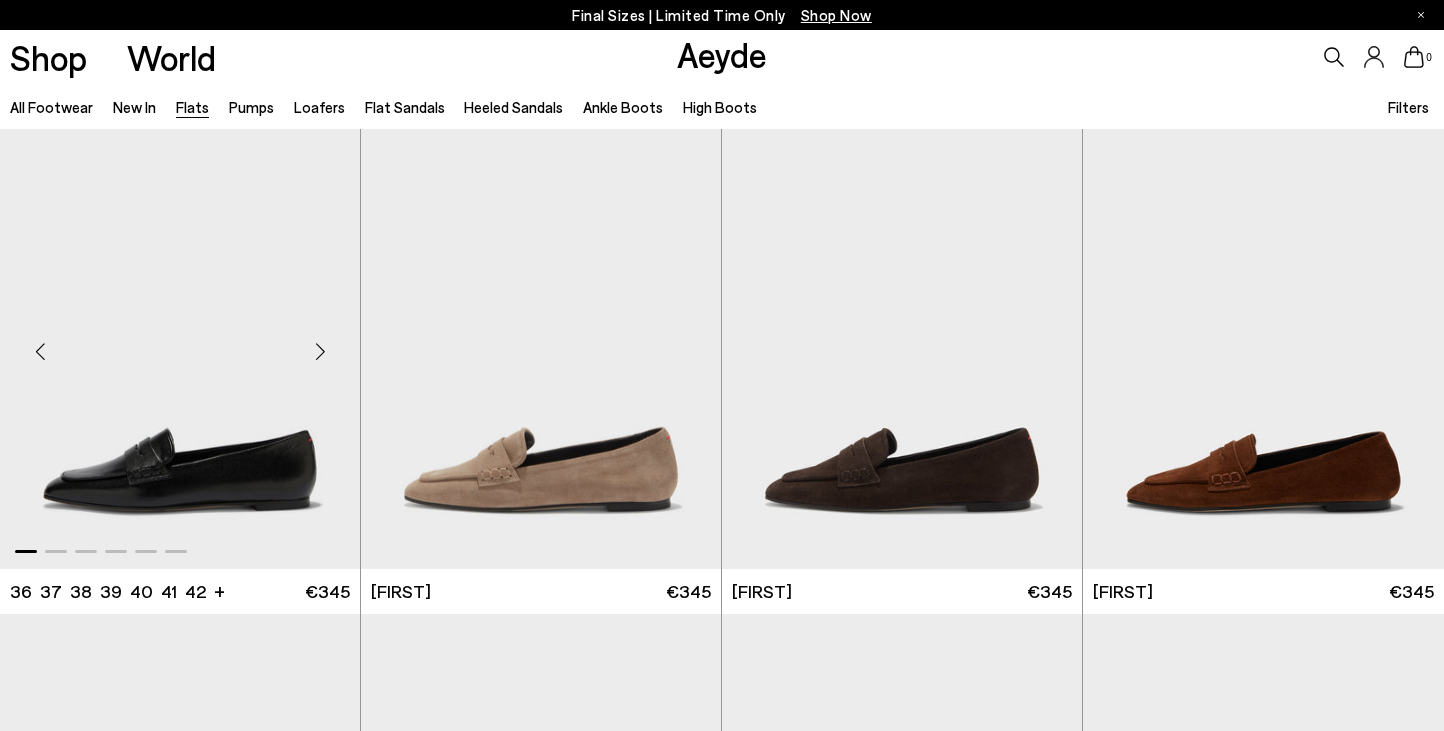 click at bounding box center (320, 351) 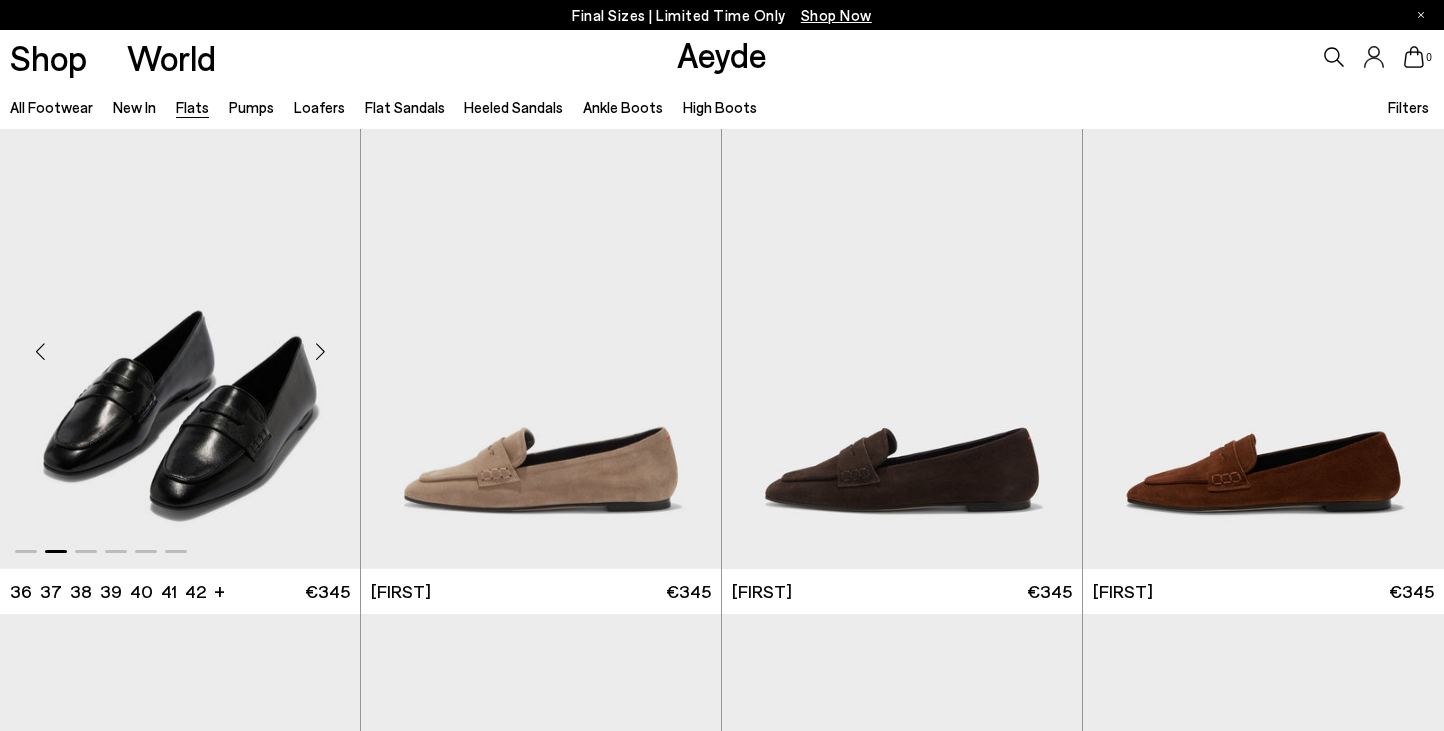click at bounding box center [320, 351] 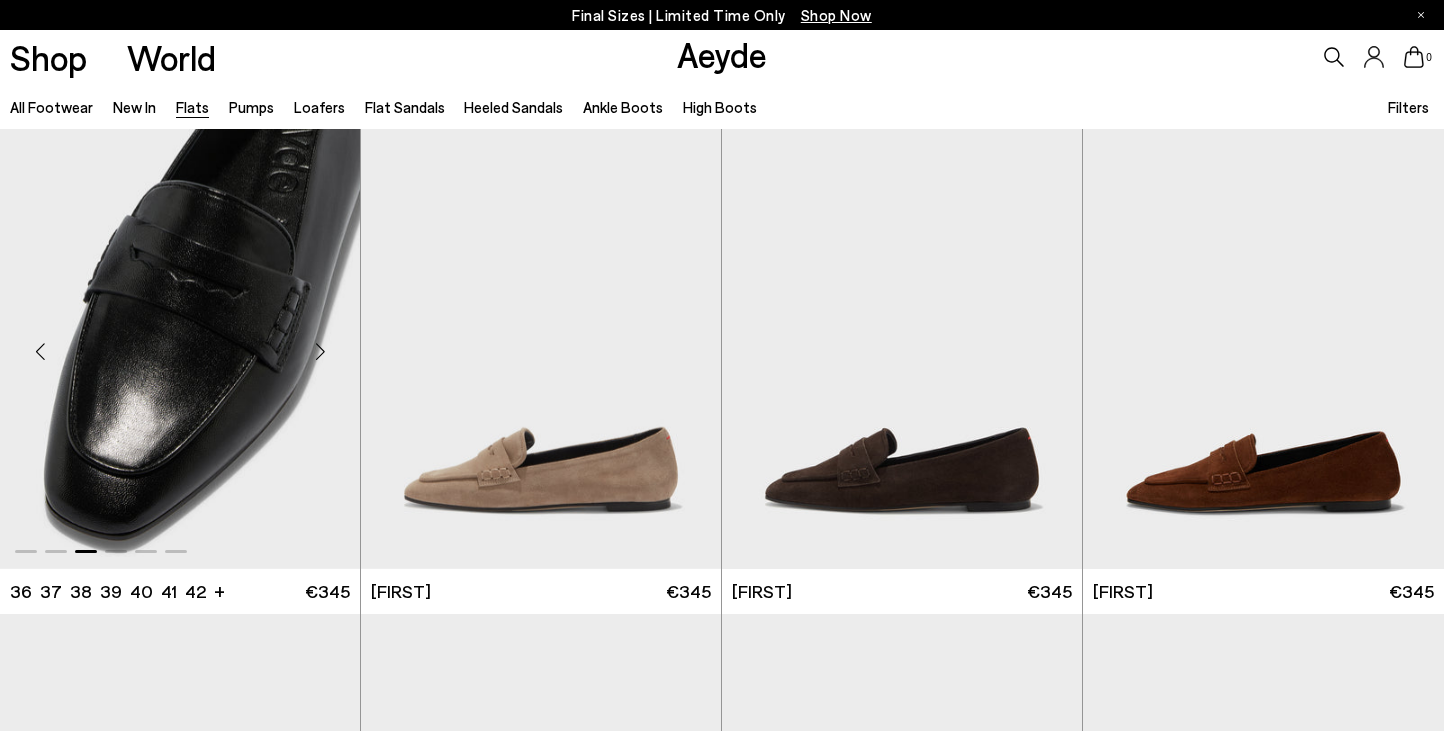 click at bounding box center [320, 351] 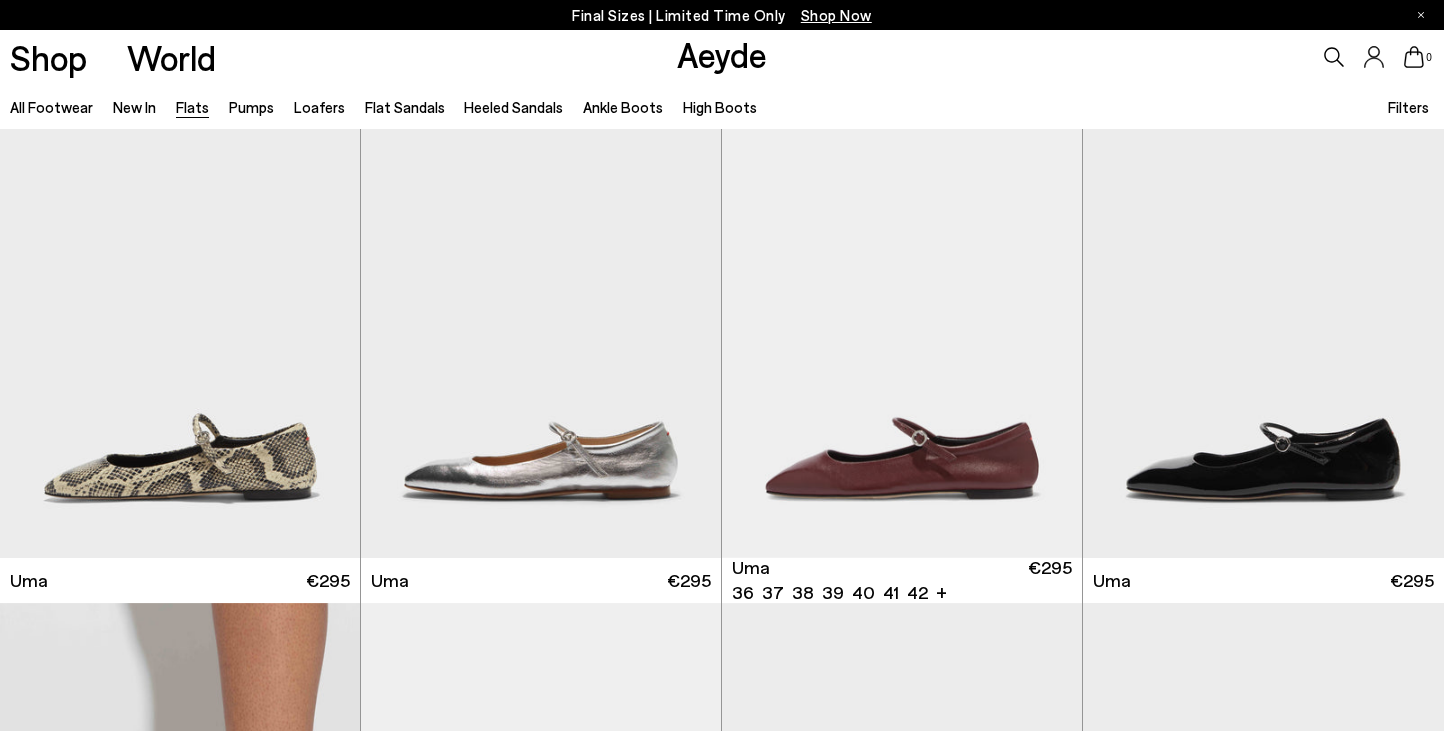 scroll, scrollTop: 4985, scrollLeft: 0, axis: vertical 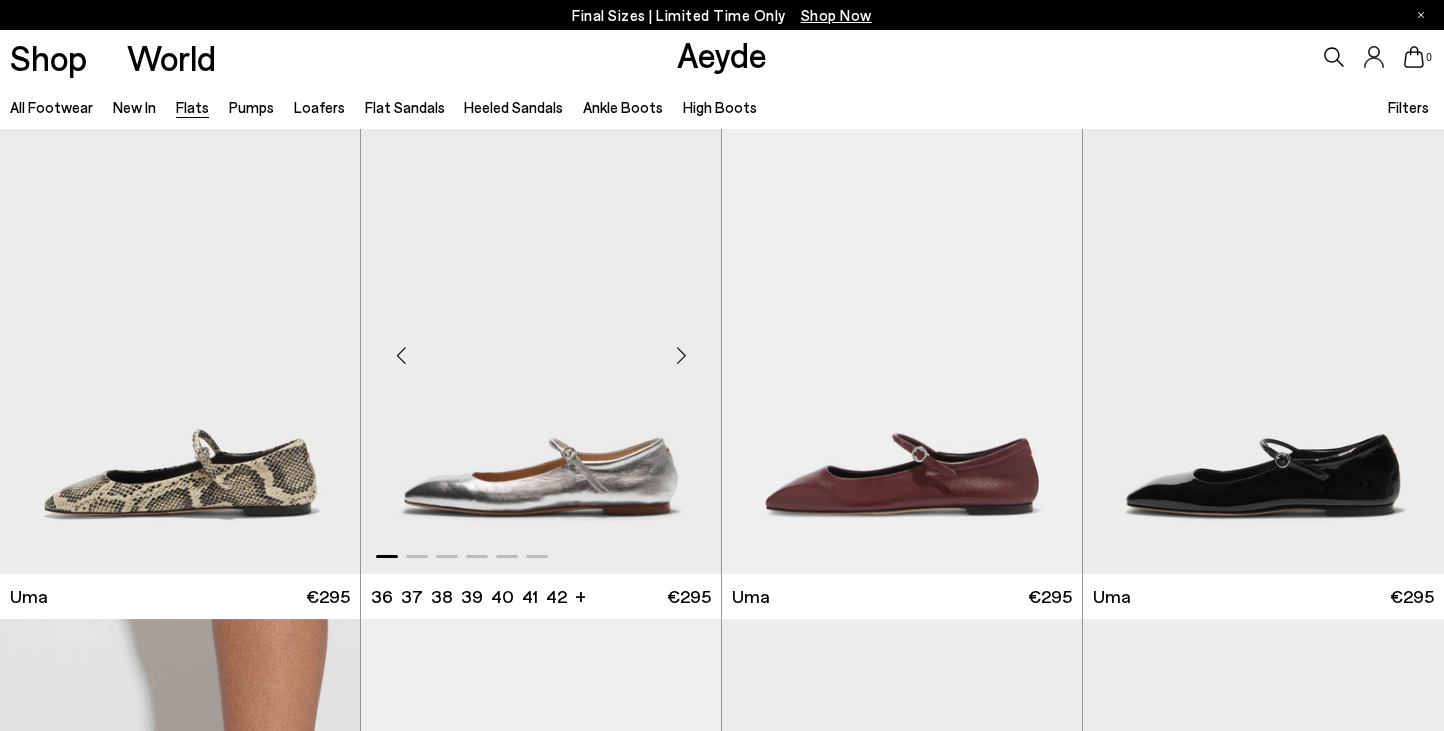 click at bounding box center (681, 355) 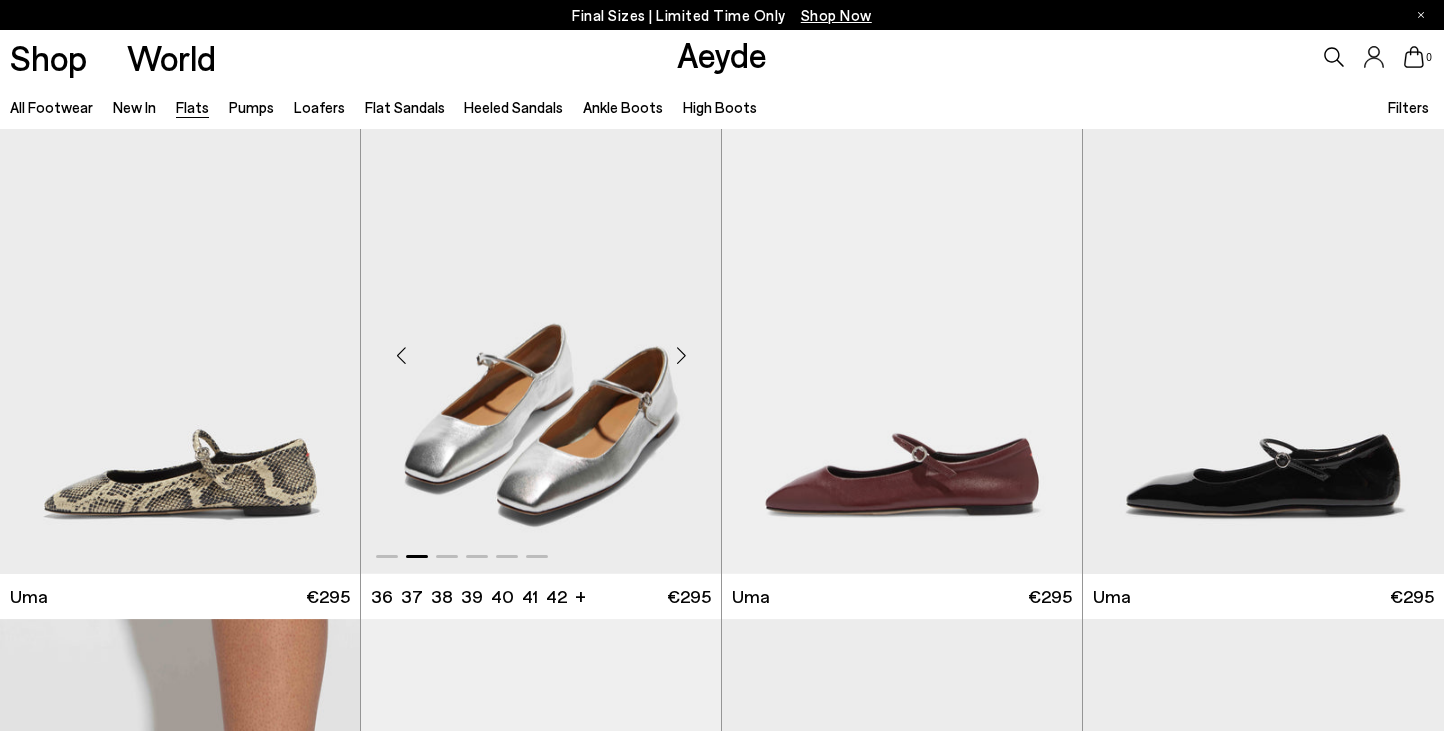 click at bounding box center (681, 355) 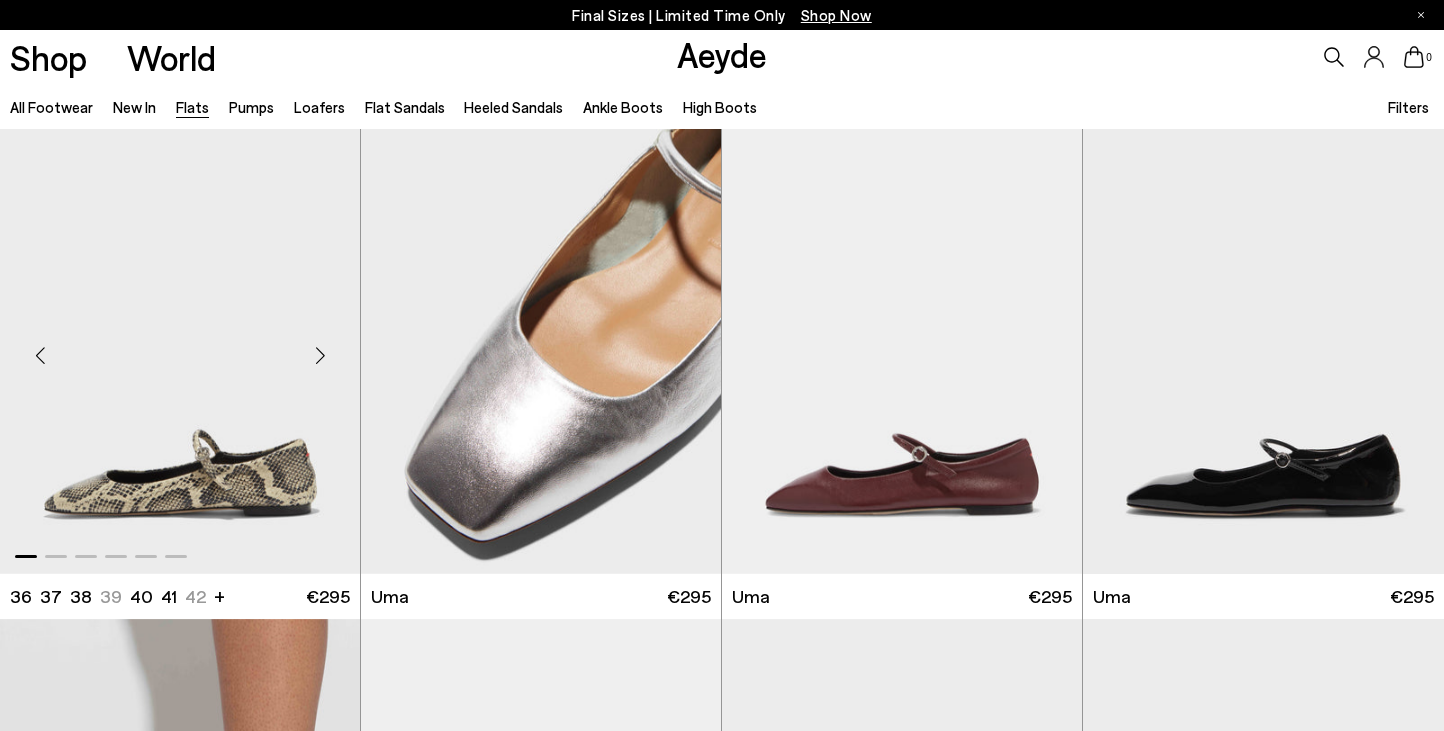 click at bounding box center (320, 355) 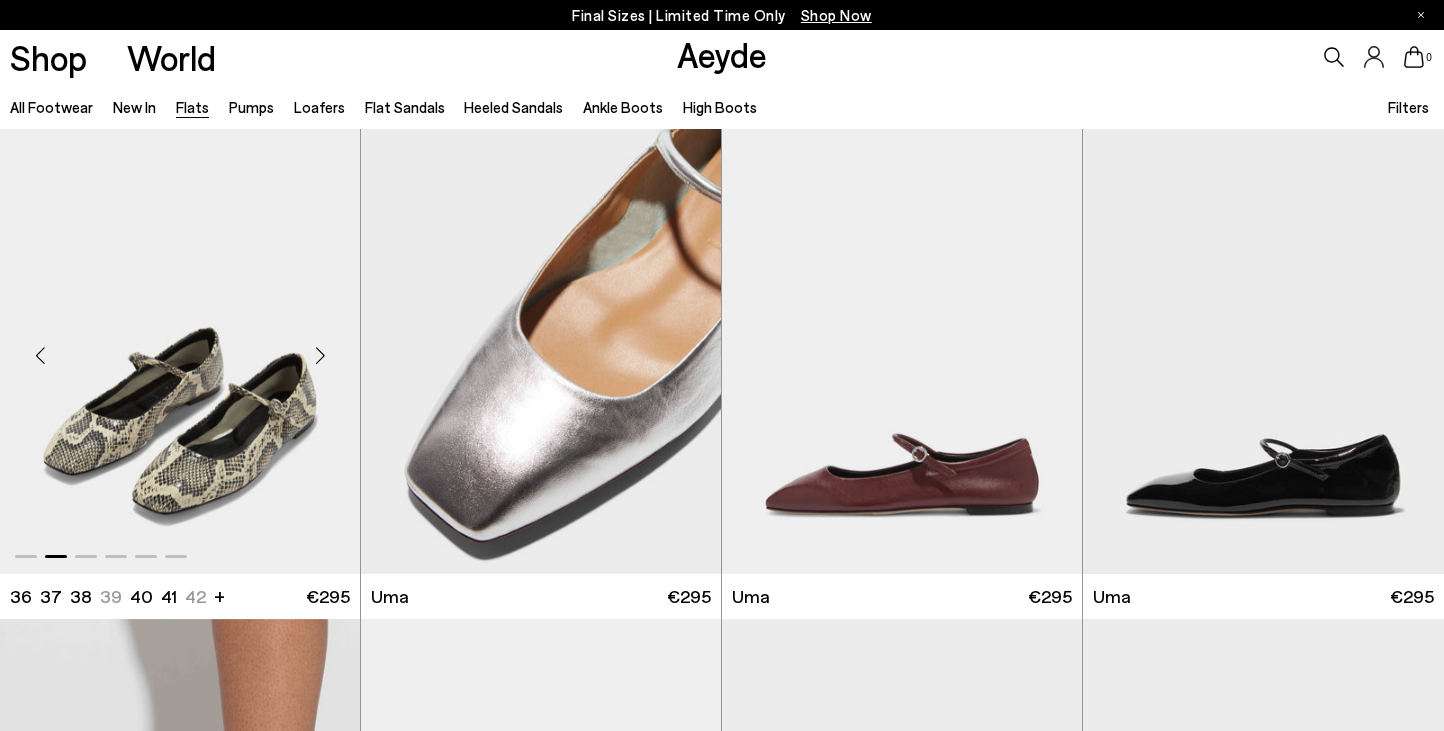click at bounding box center (320, 355) 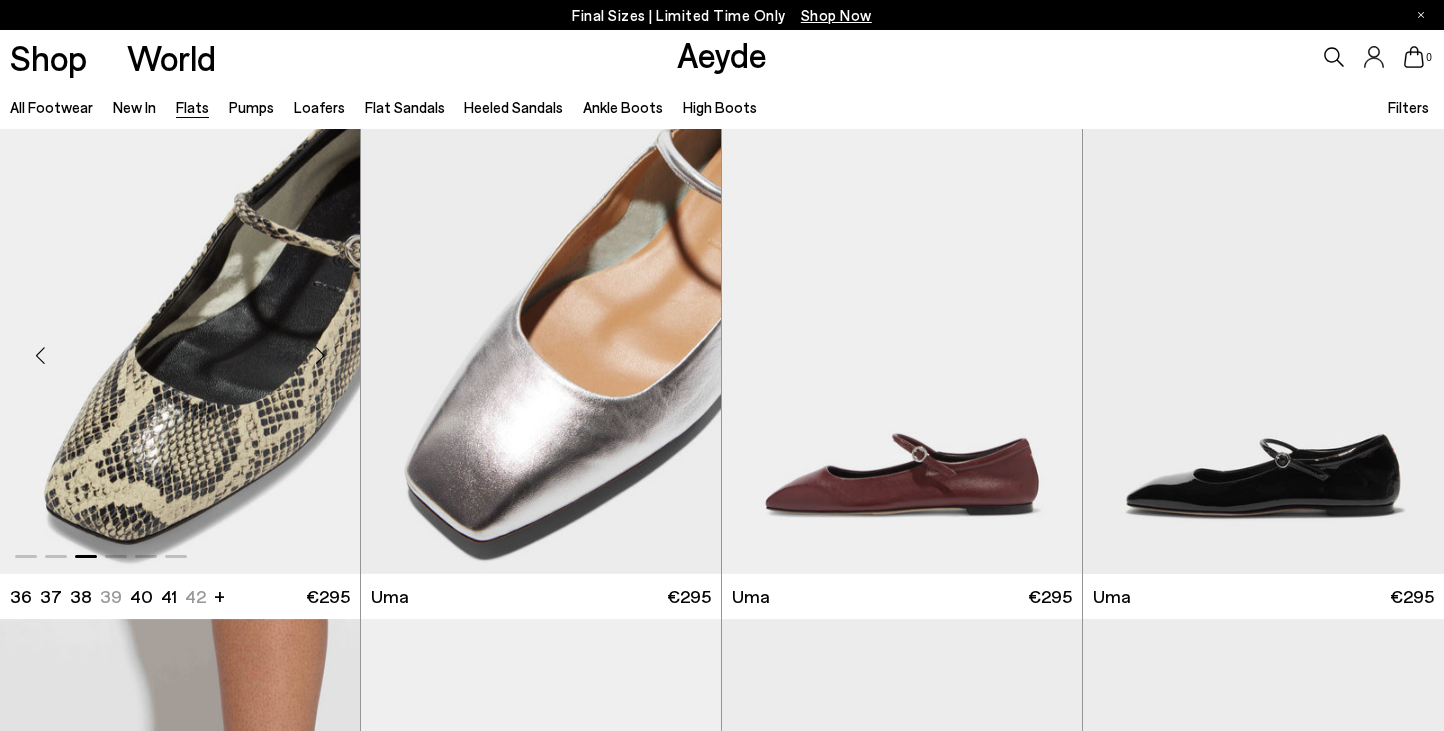 click at bounding box center (320, 355) 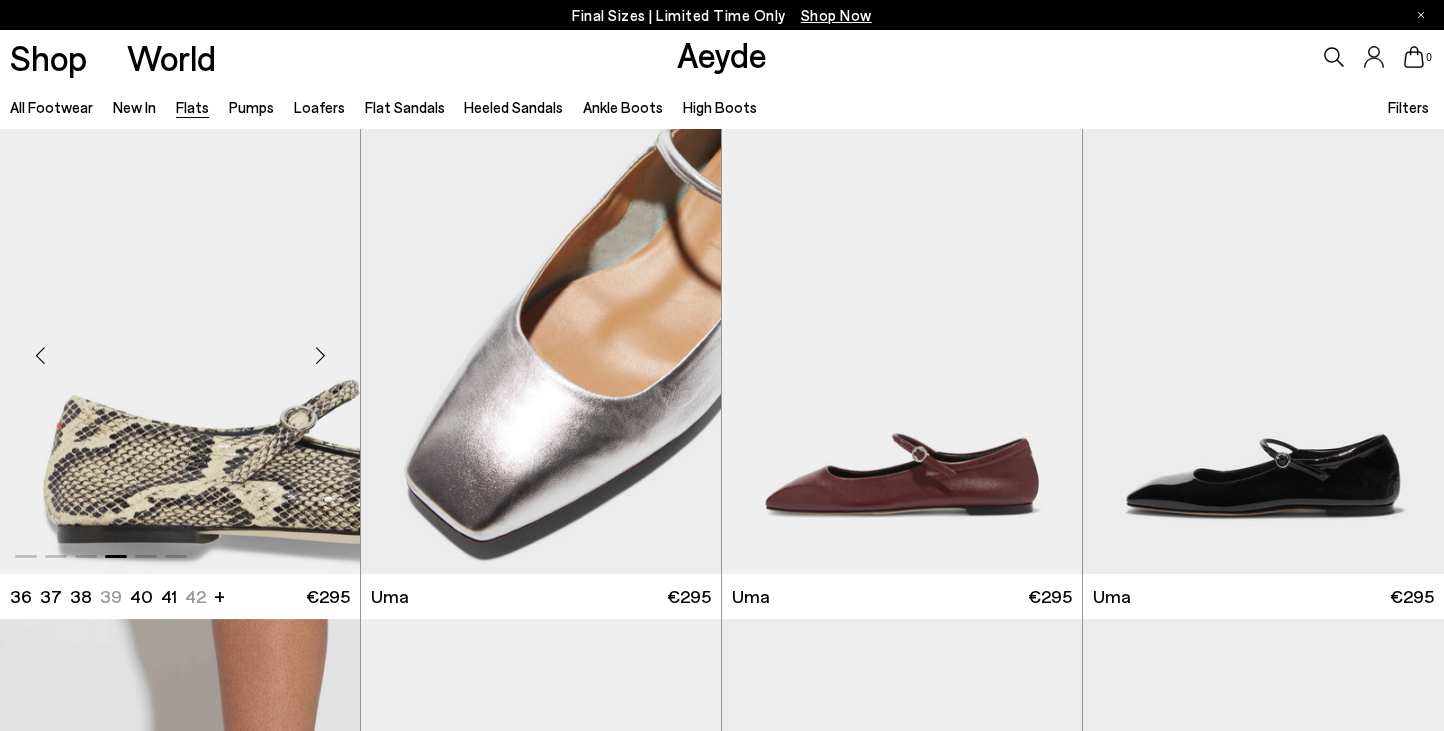 click at bounding box center [320, 355] 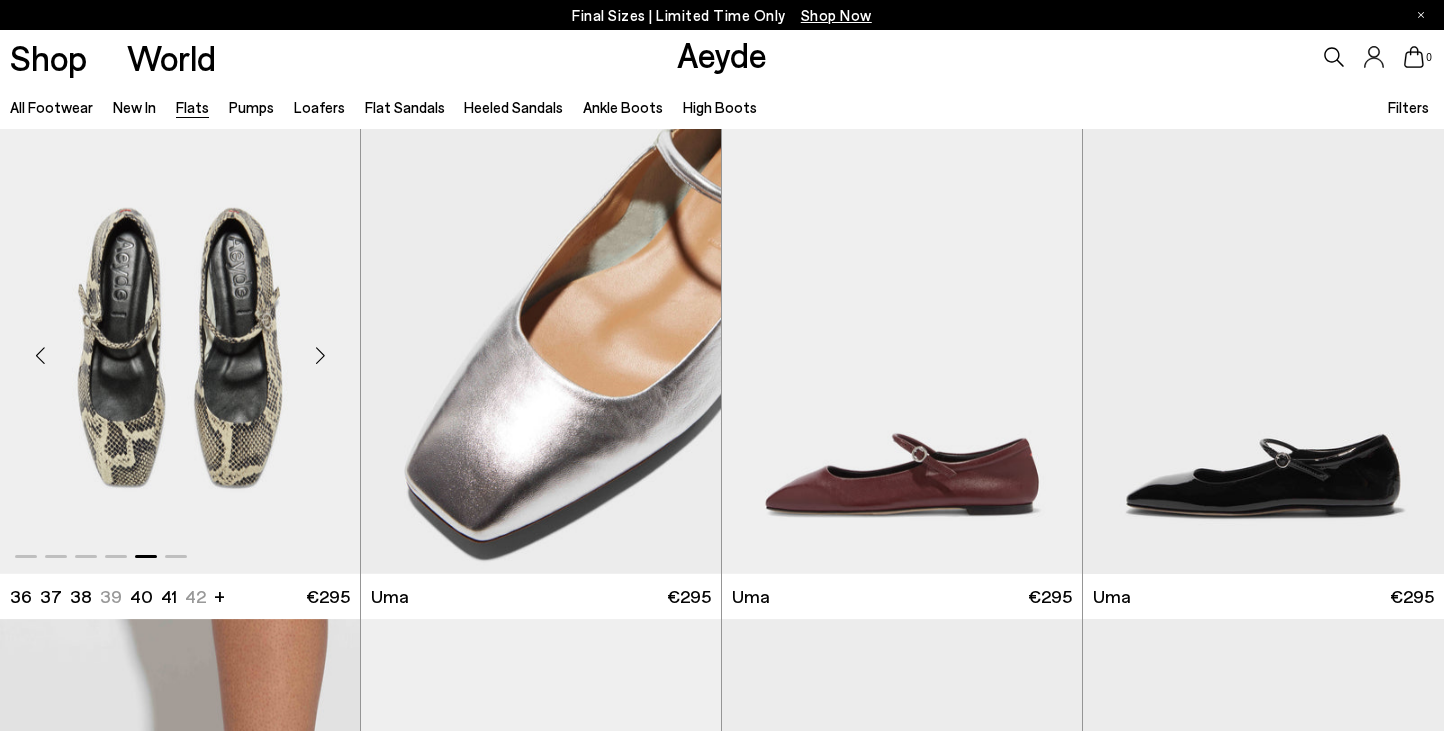 click at bounding box center (320, 355) 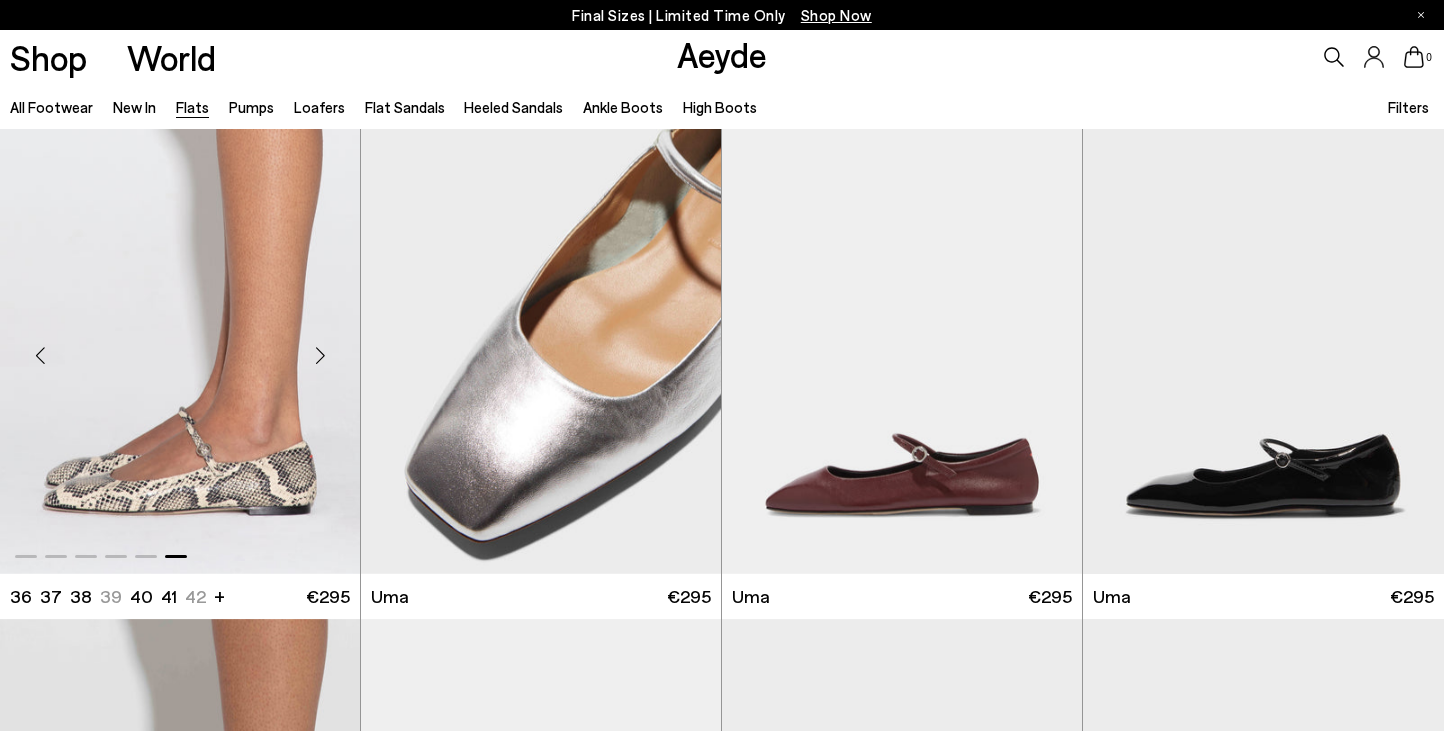 click at bounding box center (320, 355) 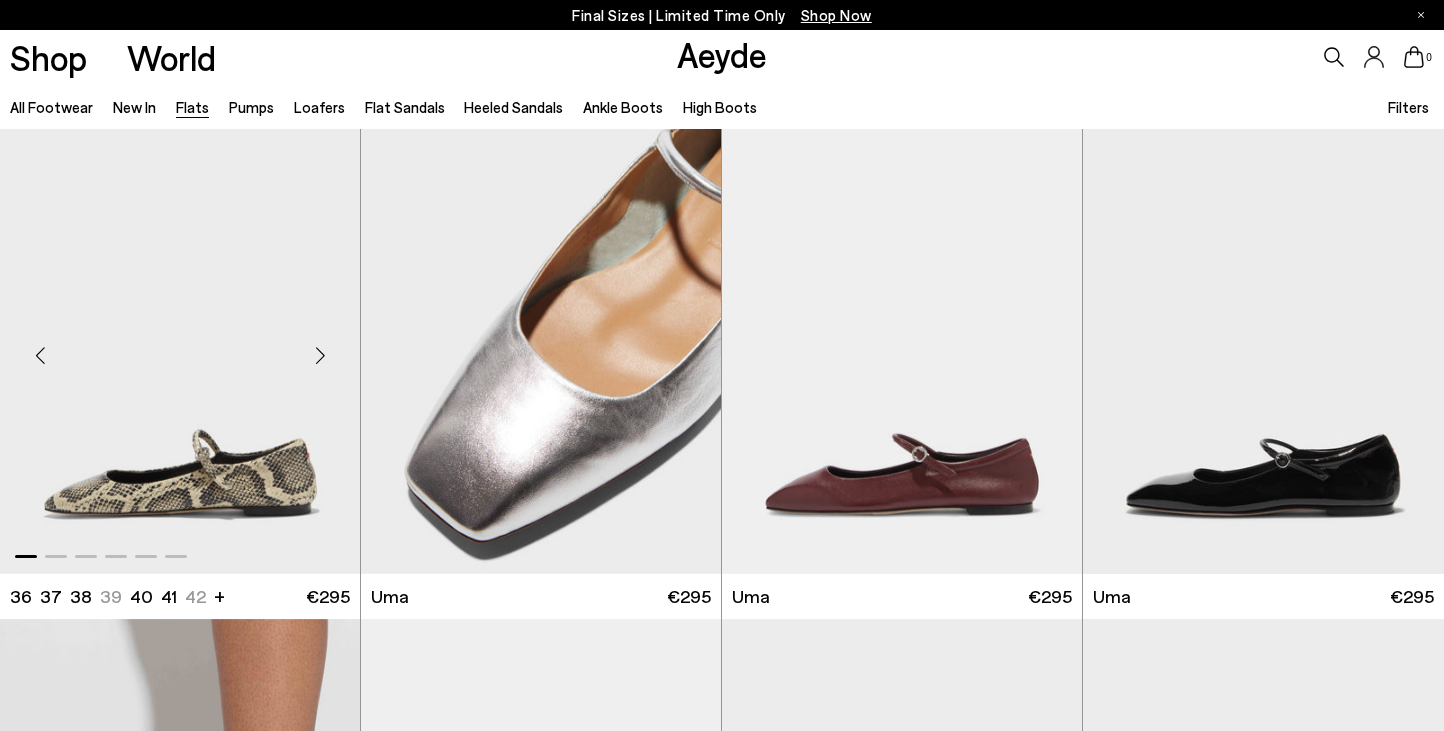 click at bounding box center [320, 355] 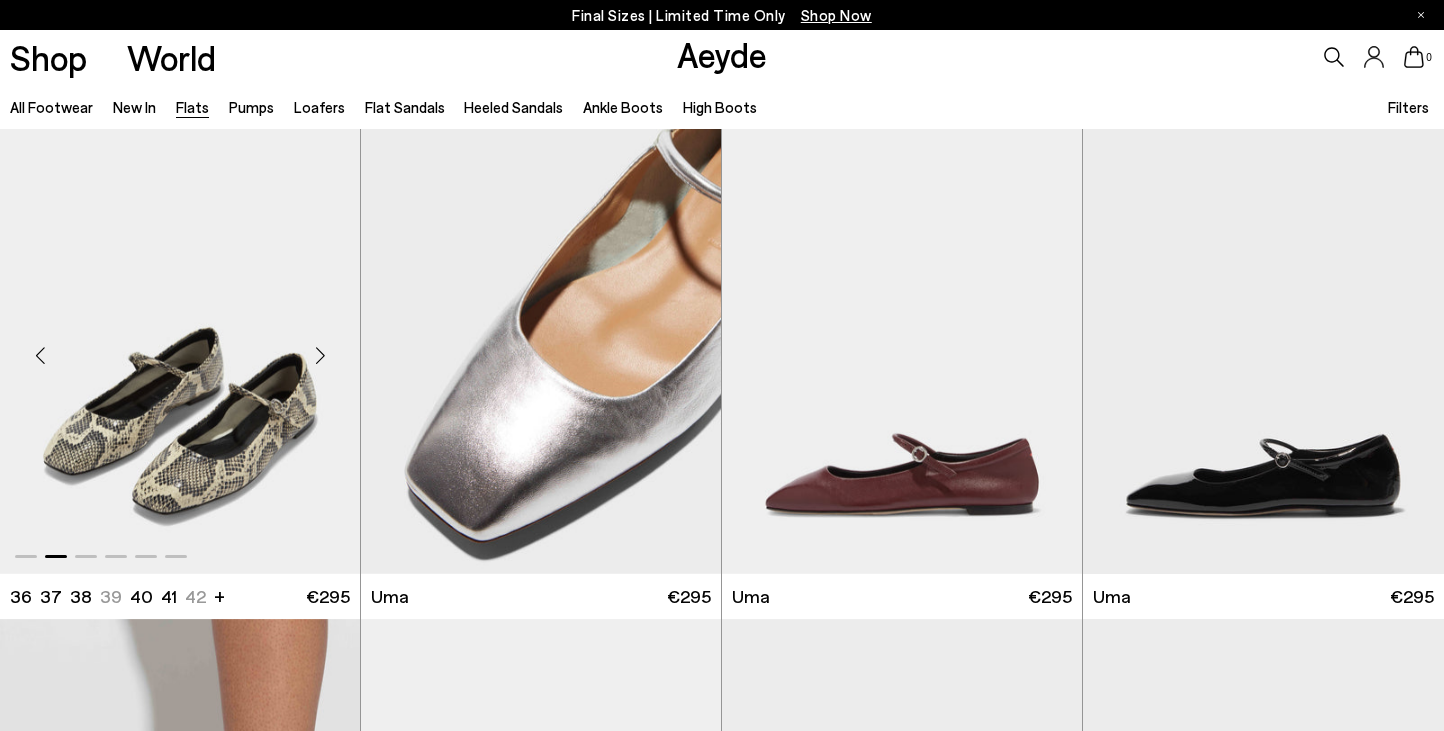 click at bounding box center [320, 355] 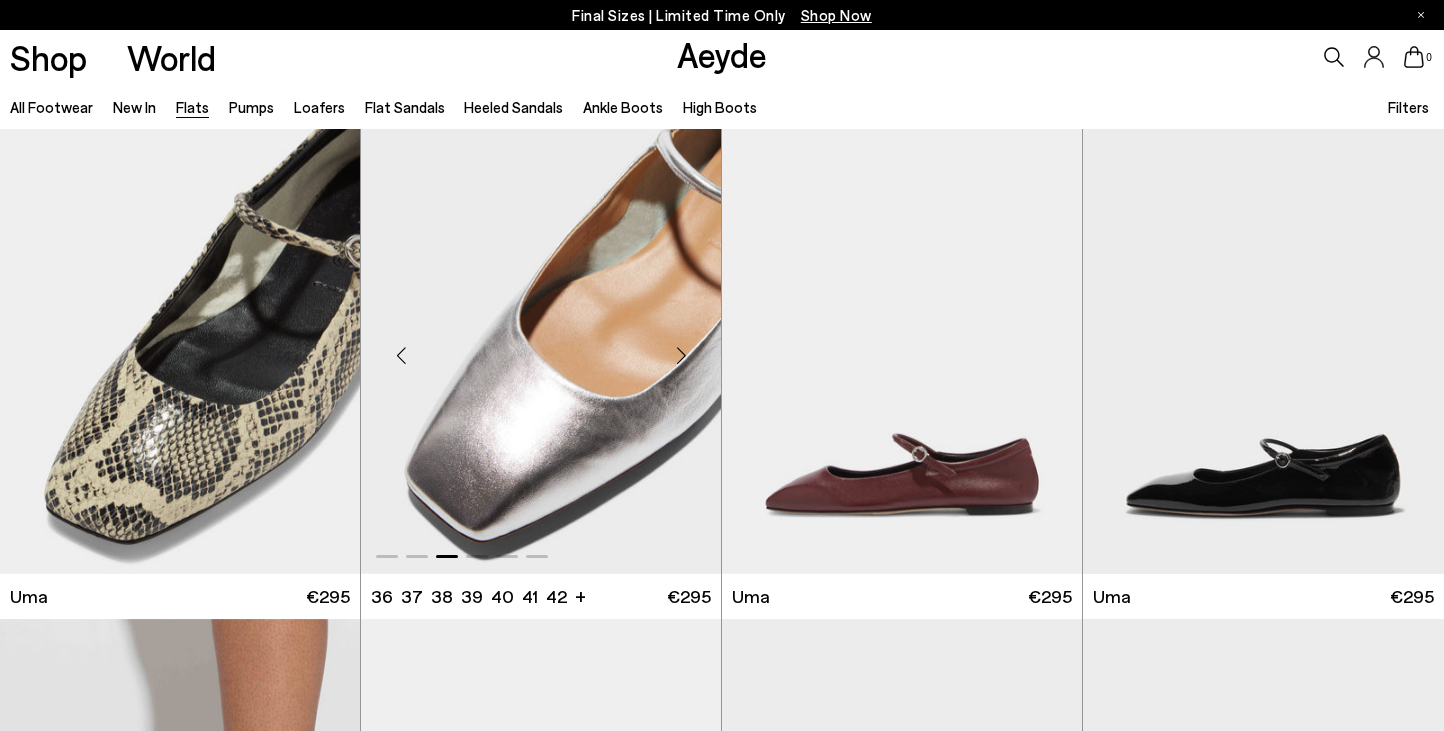 click at bounding box center [681, 355] 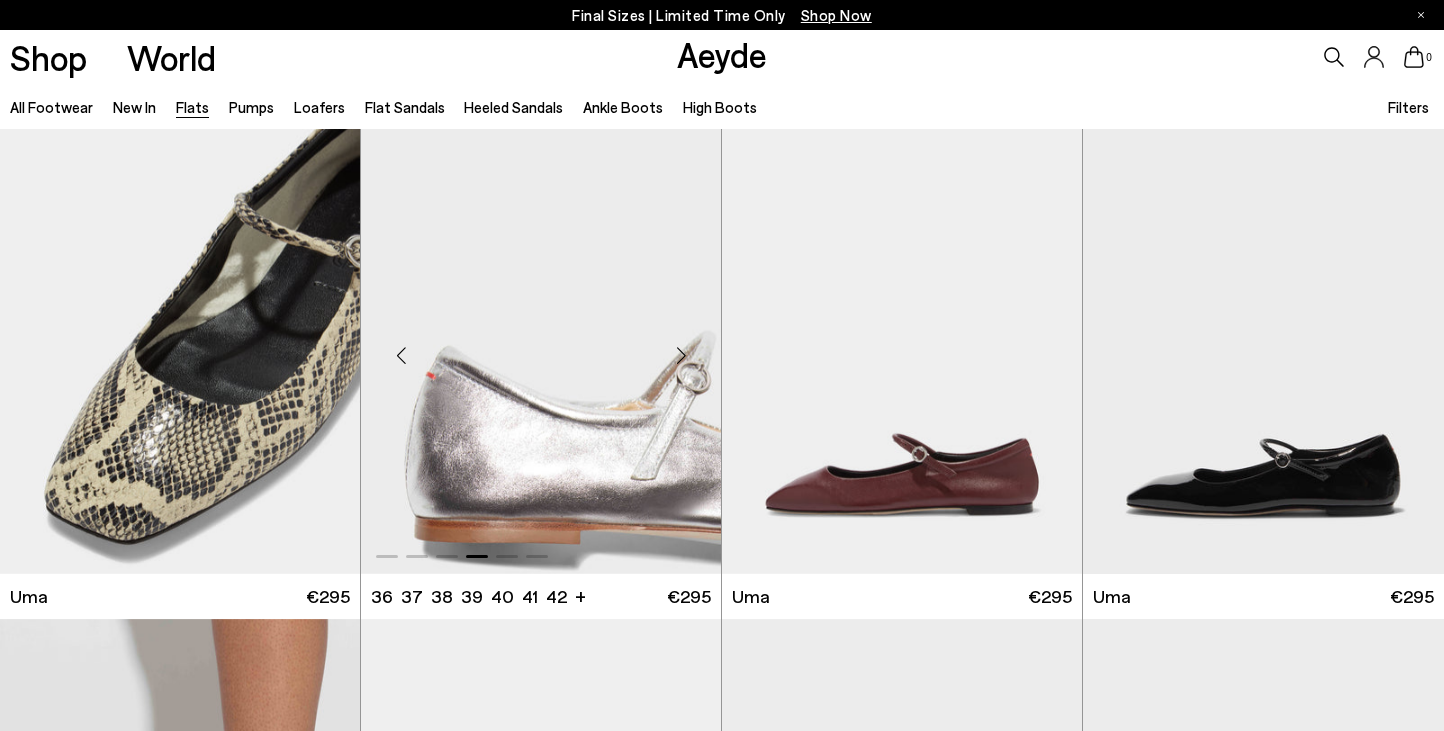 click at bounding box center (681, 355) 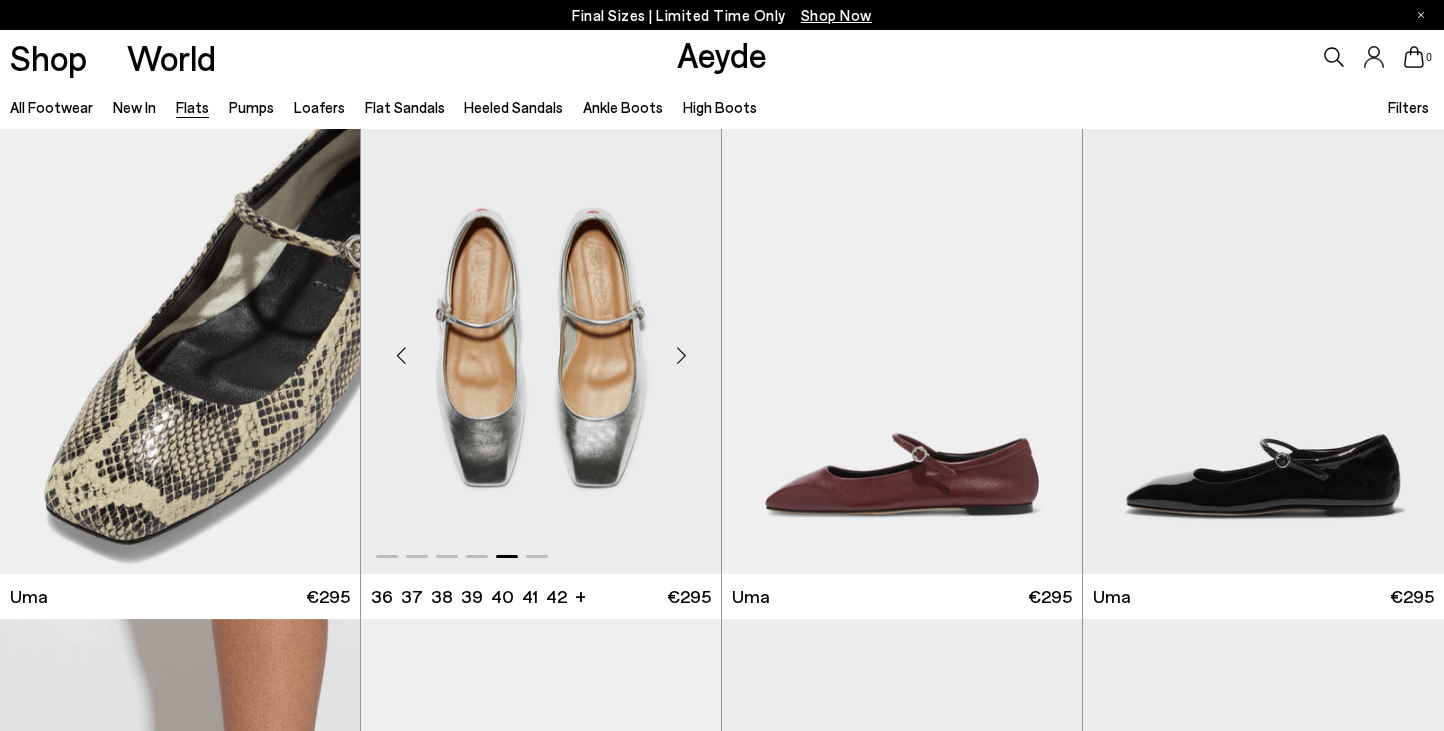 click at bounding box center [681, 355] 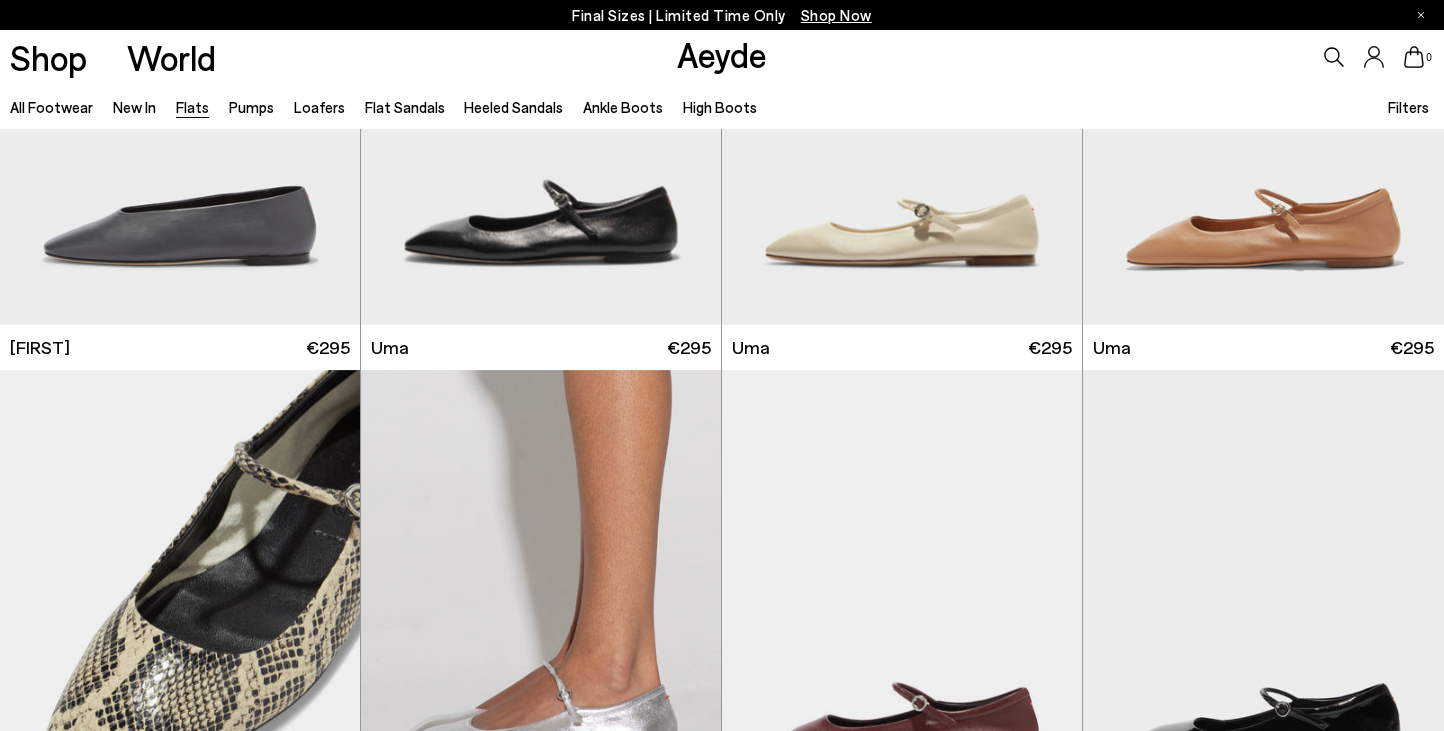 scroll, scrollTop: 4700, scrollLeft: 0, axis: vertical 